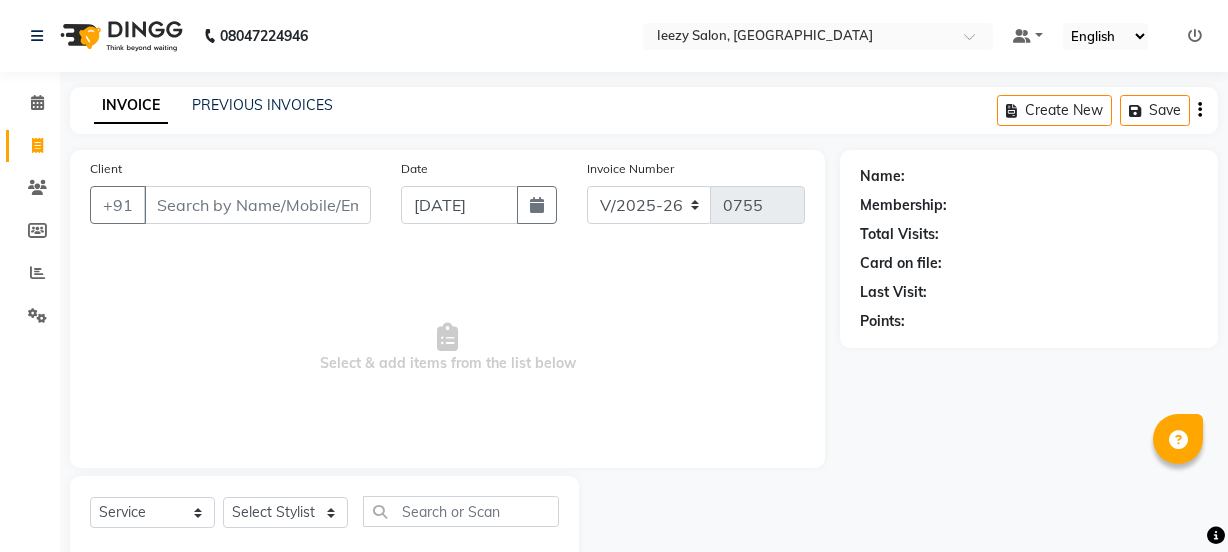 select on "5982" 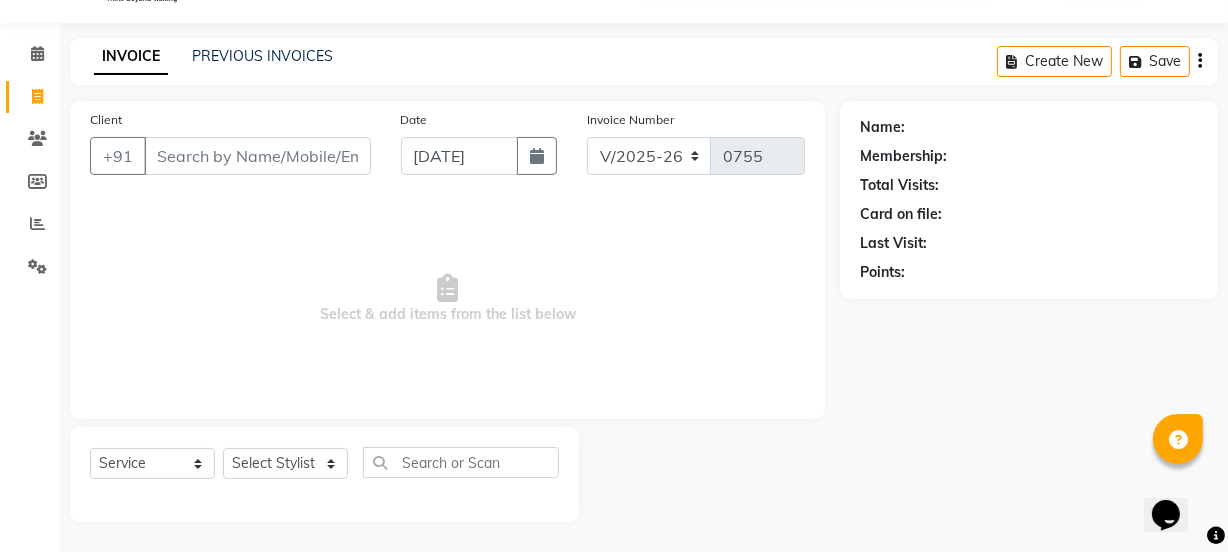 scroll, scrollTop: 0, scrollLeft: 0, axis: both 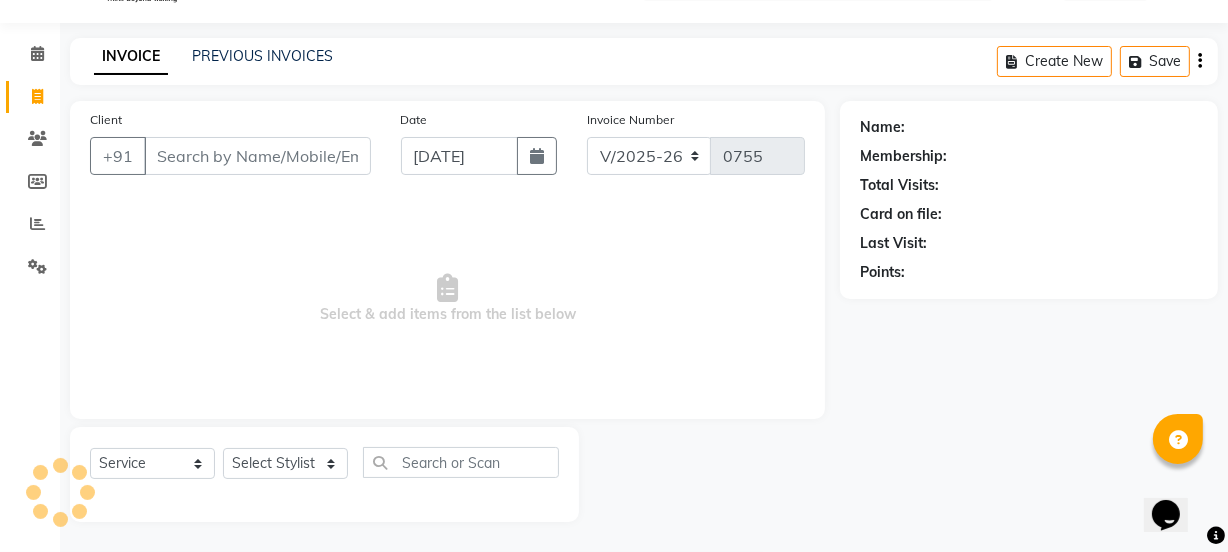 click on "Client" at bounding box center (257, 156) 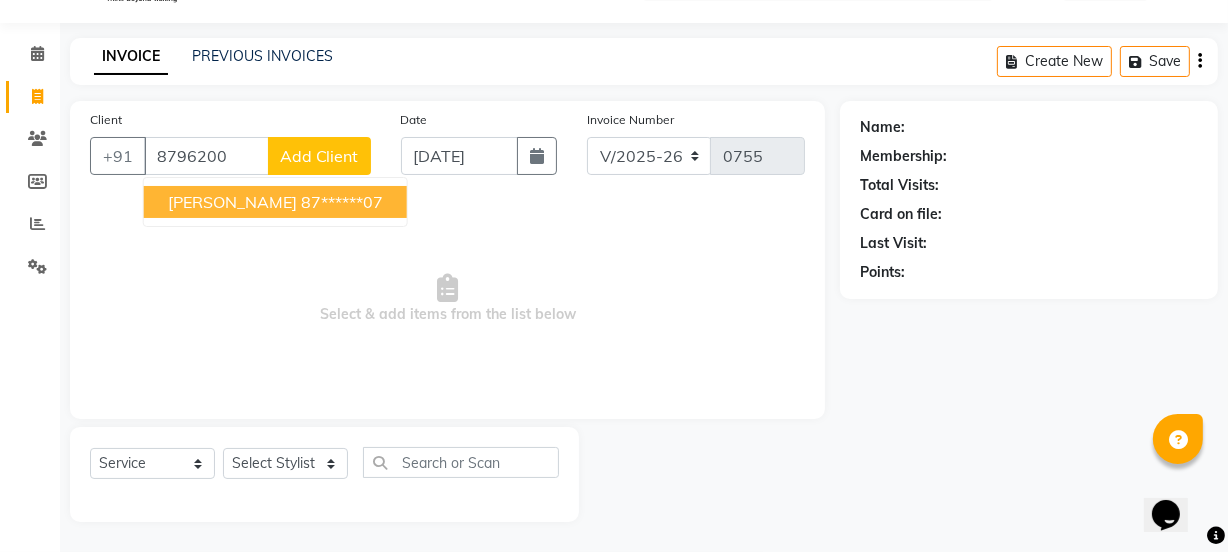 click on "[PERSON_NAME]" at bounding box center [232, 202] 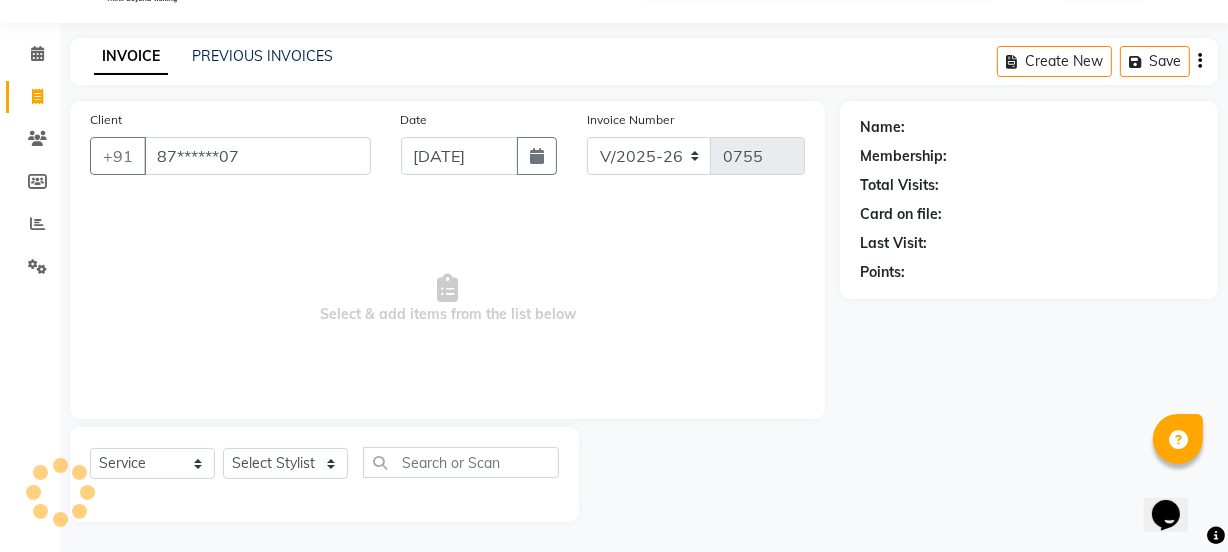 type on "87******07" 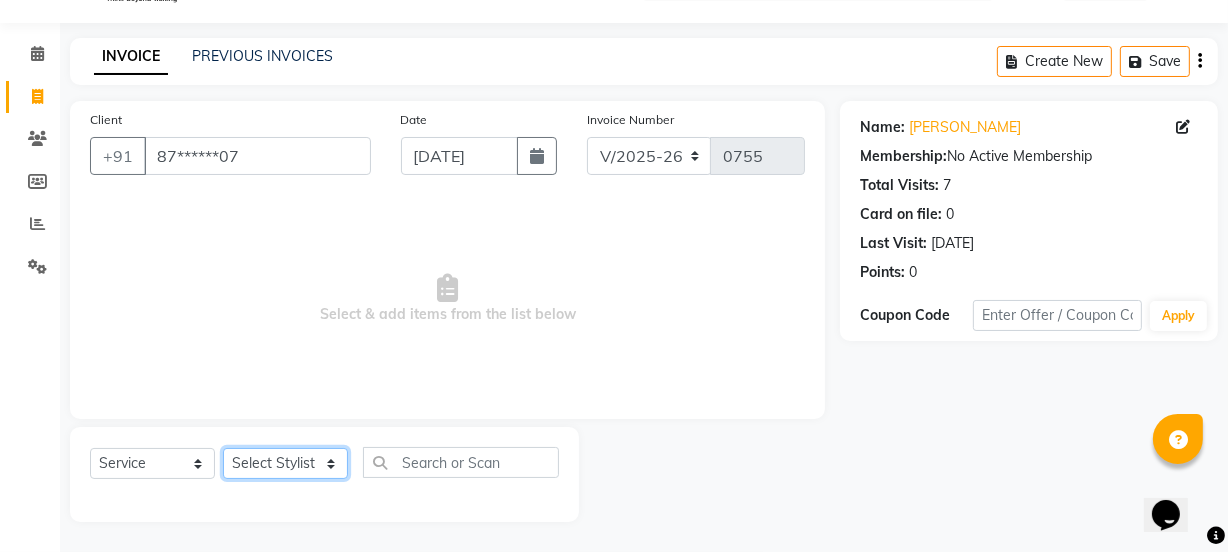 click on "Select Stylist IEEZY -Owner MS [PERSON_NAME]  Ms [PERSON_NAME] [PERSON_NAME]  [PERSON_NAME]Bu Rohini  Stylist Shree" 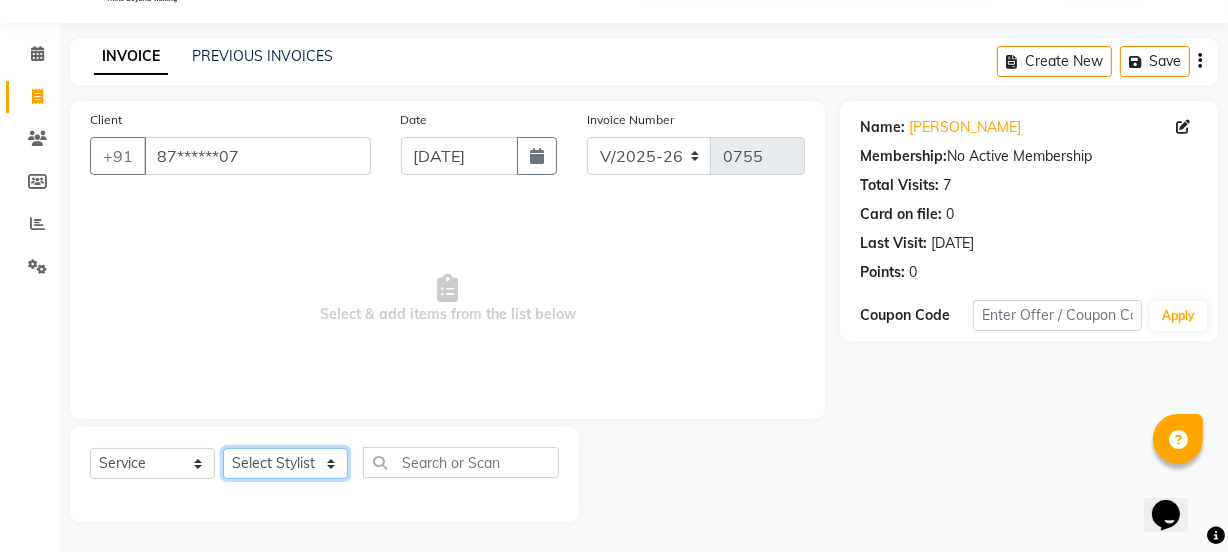select on "75494" 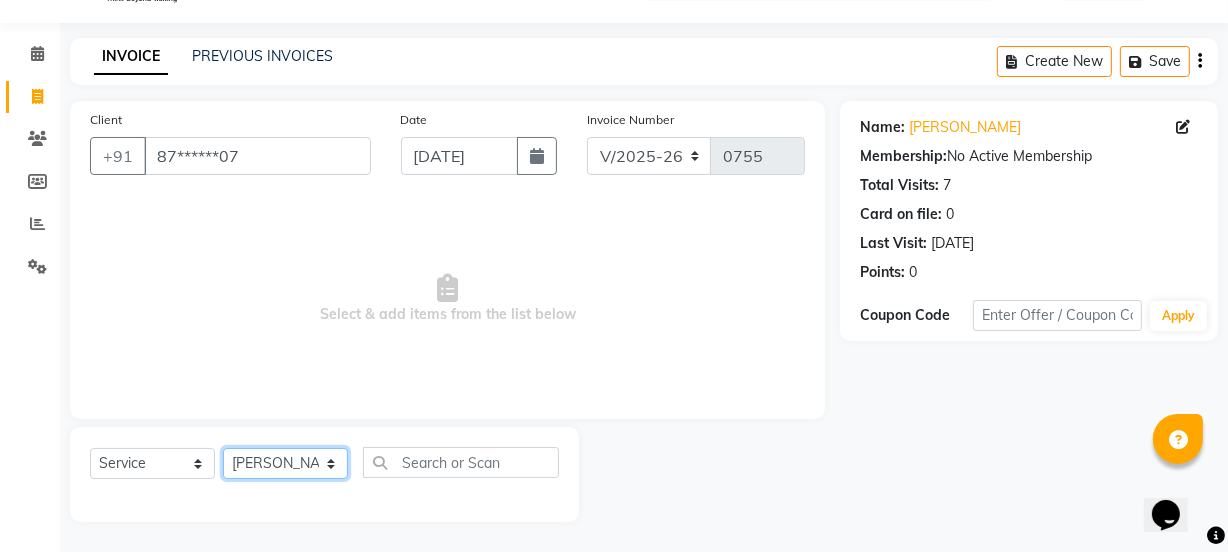 click on "Select Stylist IEEZY -Owner MS [PERSON_NAME]  Ms [PERSON_NAME] [PERSON_NAME]  [PERSON_NAME]Bu Rohini  Stylist Shree" 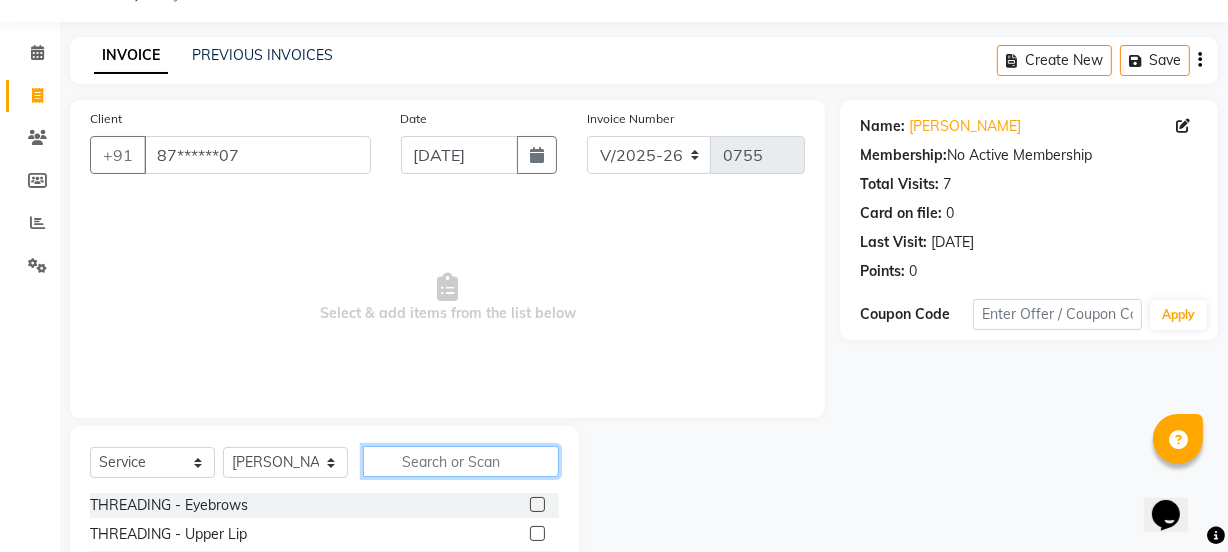 click 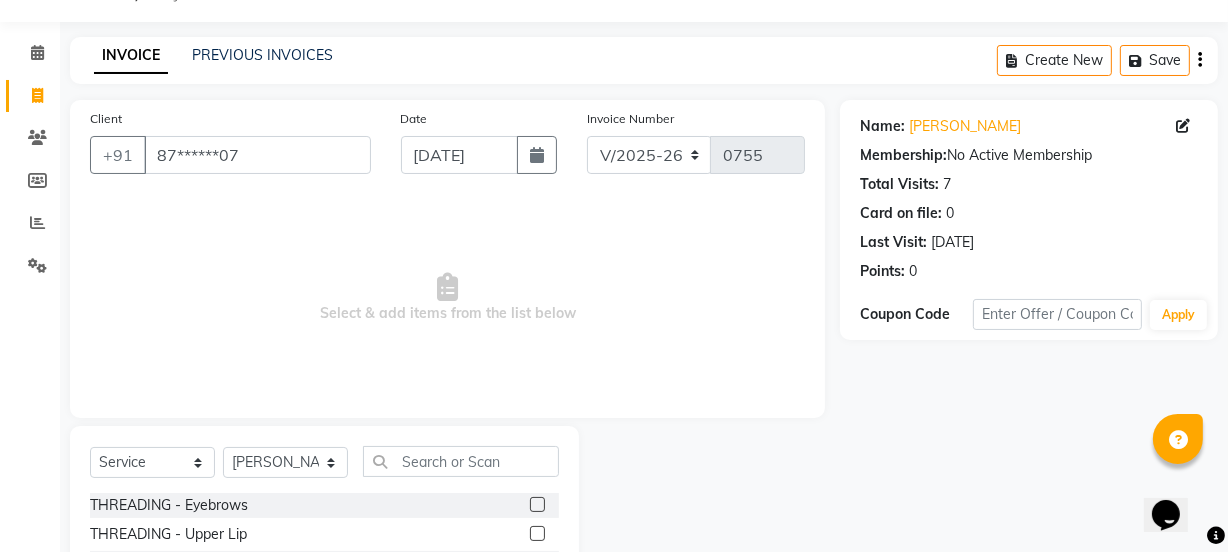 click 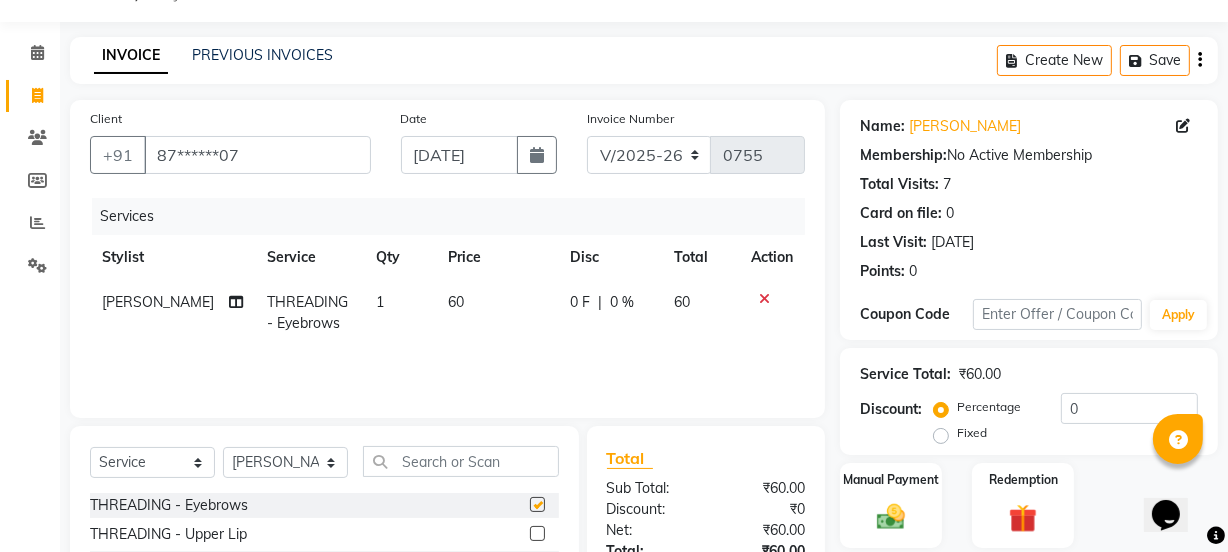checkbox on "false" 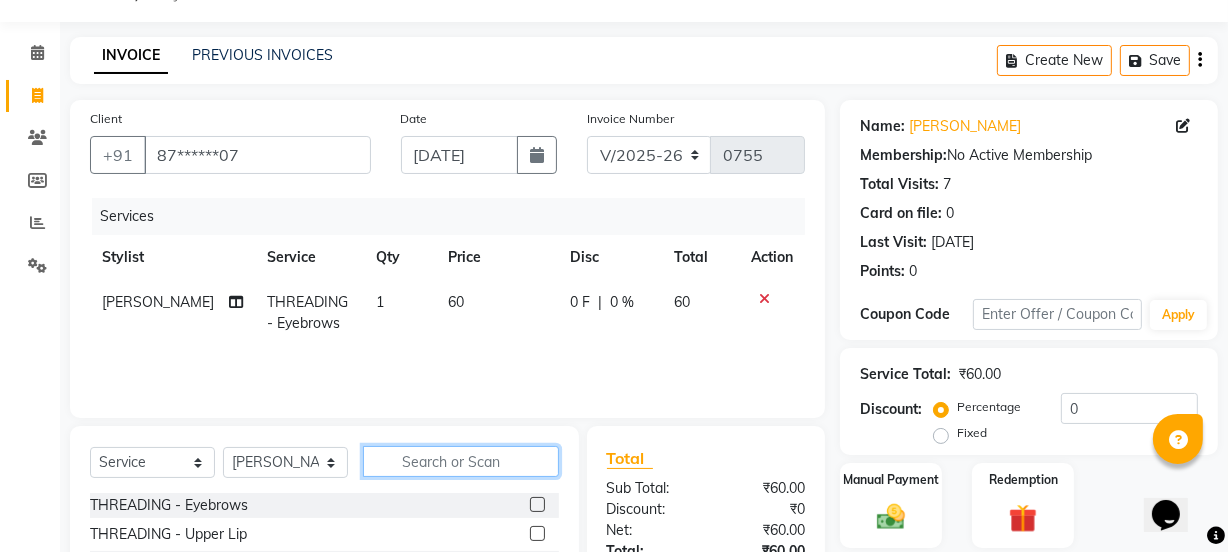 click 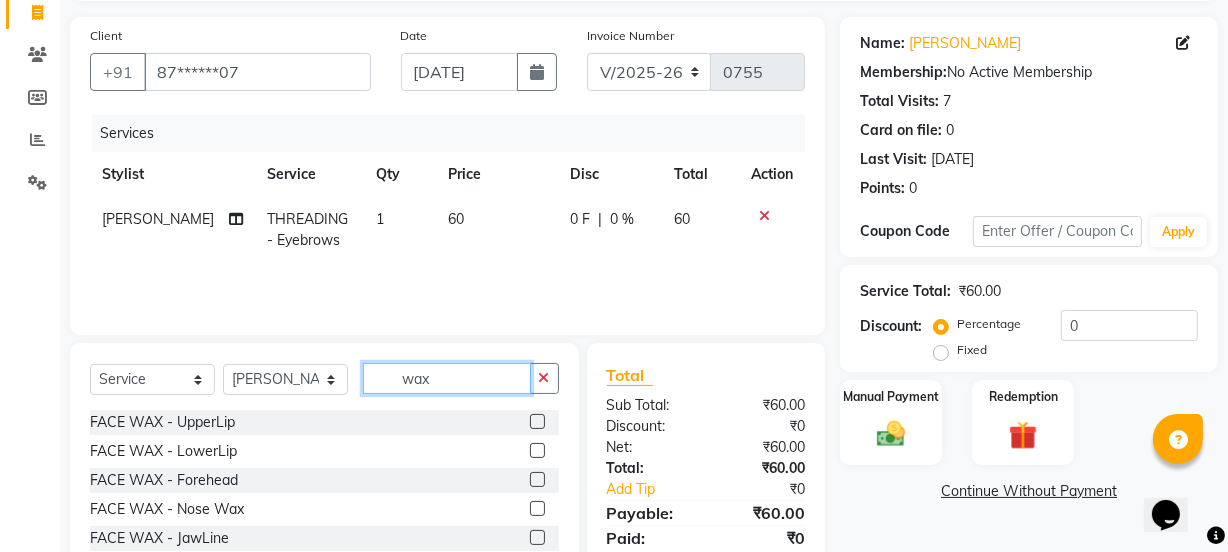 scroll, scrollTop: 250, scrollLeft: 0, axis: vertical 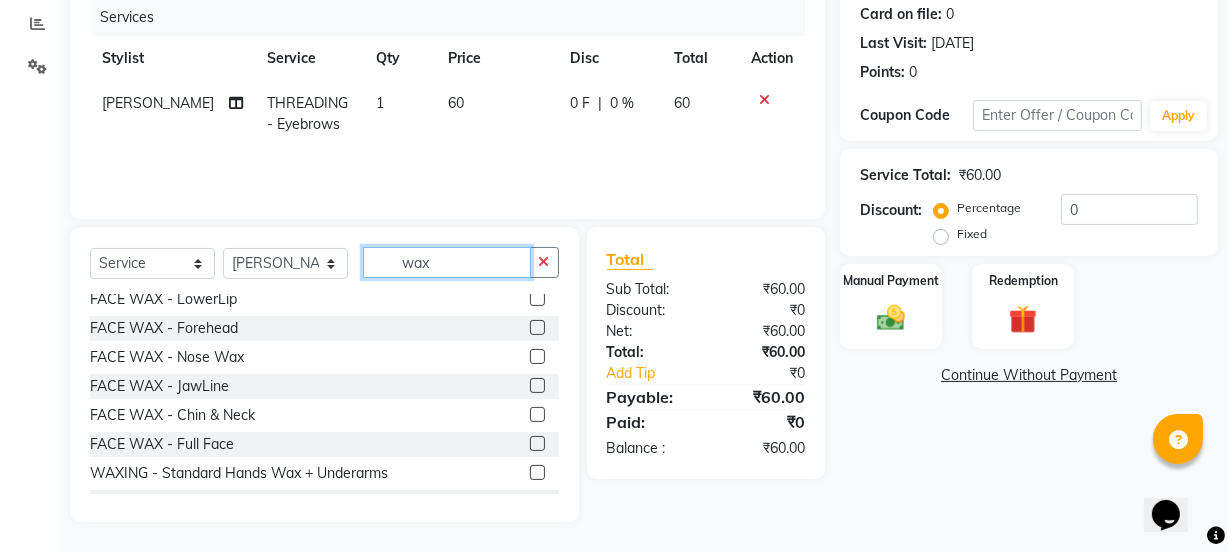 type on "wax" 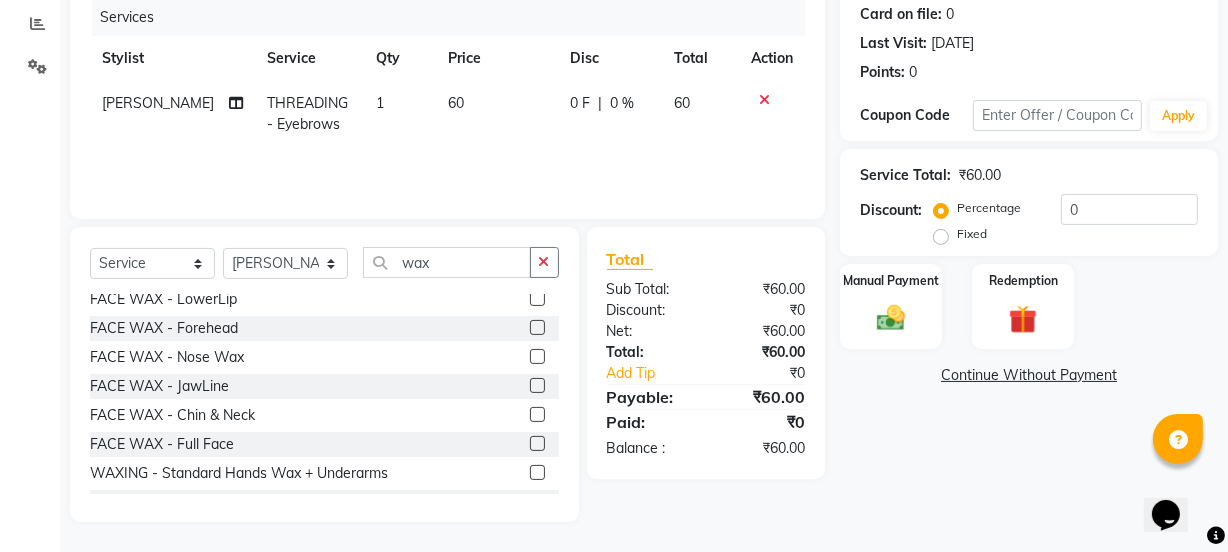 click on "FACE WAX - UpperLip  FACE WAX - LowerLip  FACE WAX - Forehead  FACE WAX - Nose Wax  FACE WAX - JawLine  FACE WAX - Chin & Neck  FACE WAX - Full Face  WAXING - Standard Hands Wax + Underarms  WAXING - Standard Underarms  WAXING - Standard Hand Wax  WAXING - Standard Full Legs  WAXING - Standard Half Legs  WAXING - Standard Tummy  WAXING - Italian Hands Wax + Underarms  WAXING - Italian Underarms  WAXING - Italian Hand Wax  WAXING - Italian Full Legs  WAXING - Italian Half Legs  WAXING - Italian Tummy  WAXING - Standard Full Front  WAXING - Standard Full Back  WAXING - Standard Bikini Line  WAXING - Standard [PERSON_NAME]  WAXING - Standard Full Body  WAXING - Standard BikiniWax(Peel Of Wax/Rica Wax)  WAXING - Italian Full Front  WAXING - Italian Full Back  WAXING - Italian Bikini Line  WAXING - Italian [PERSON_NAME]  WAXING - Italian Full Body  WAXING - Italian BikiniWax(Peel Of Wax/Rica Wax)" 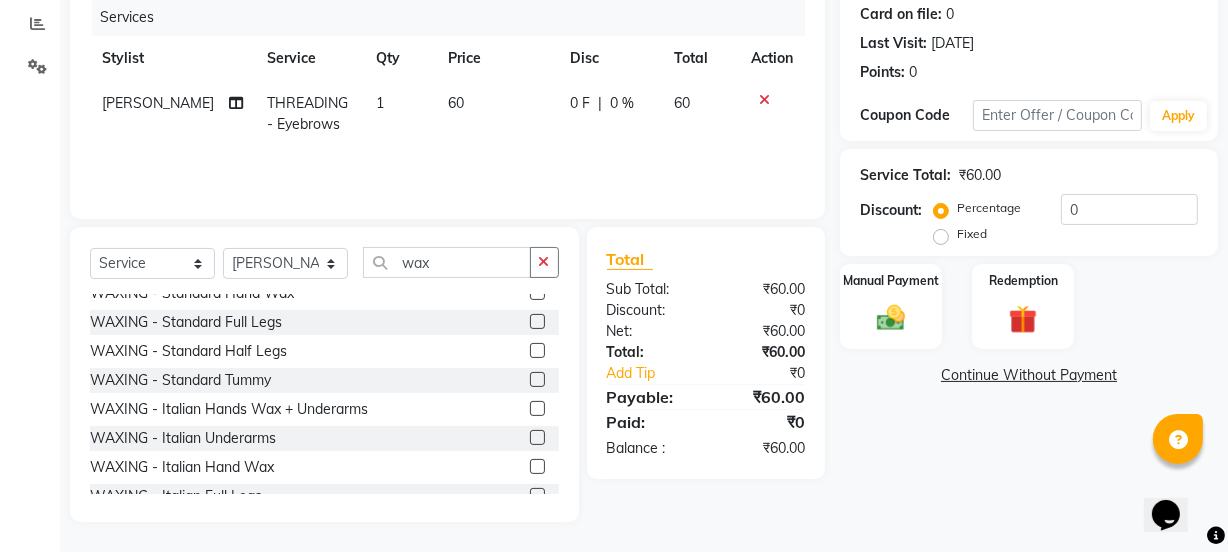 scroll, scrollTop: 290, scrollLeft: 0, axis: vertical 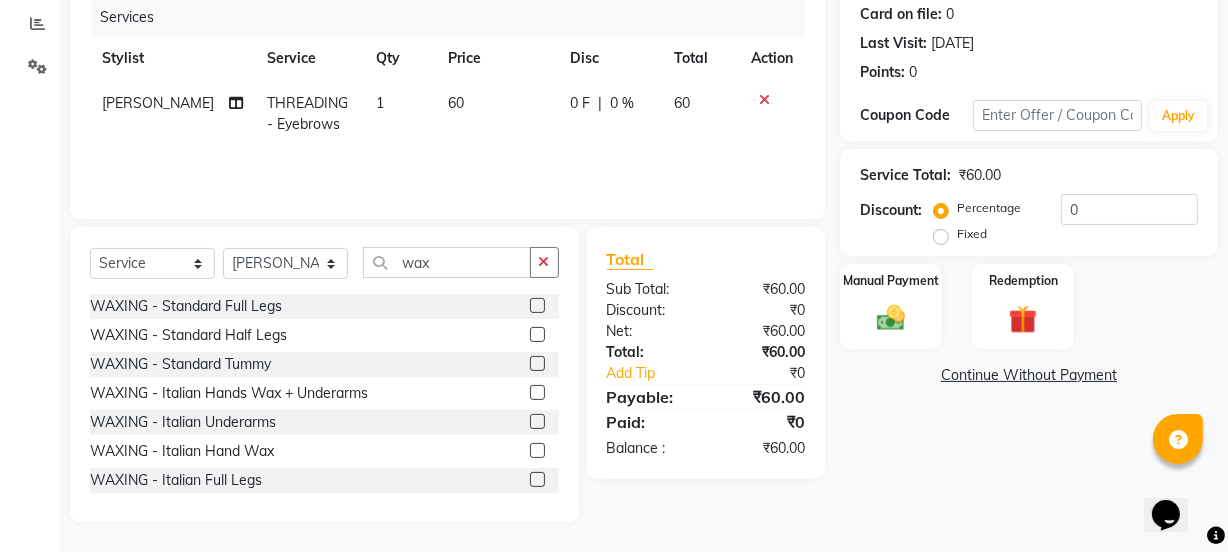 click 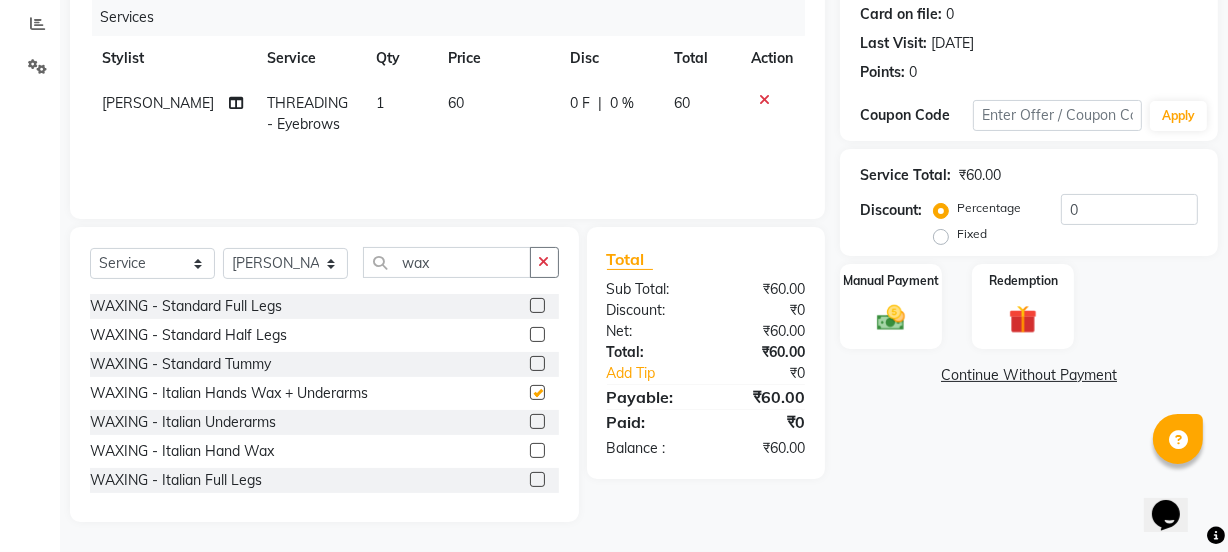 click 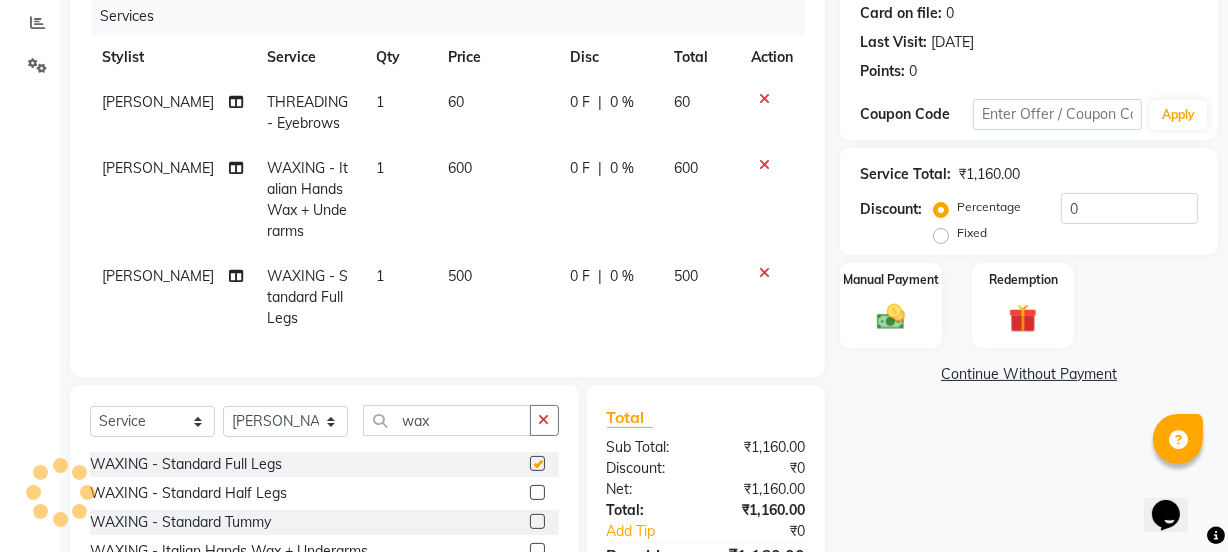 checkbox on "false" 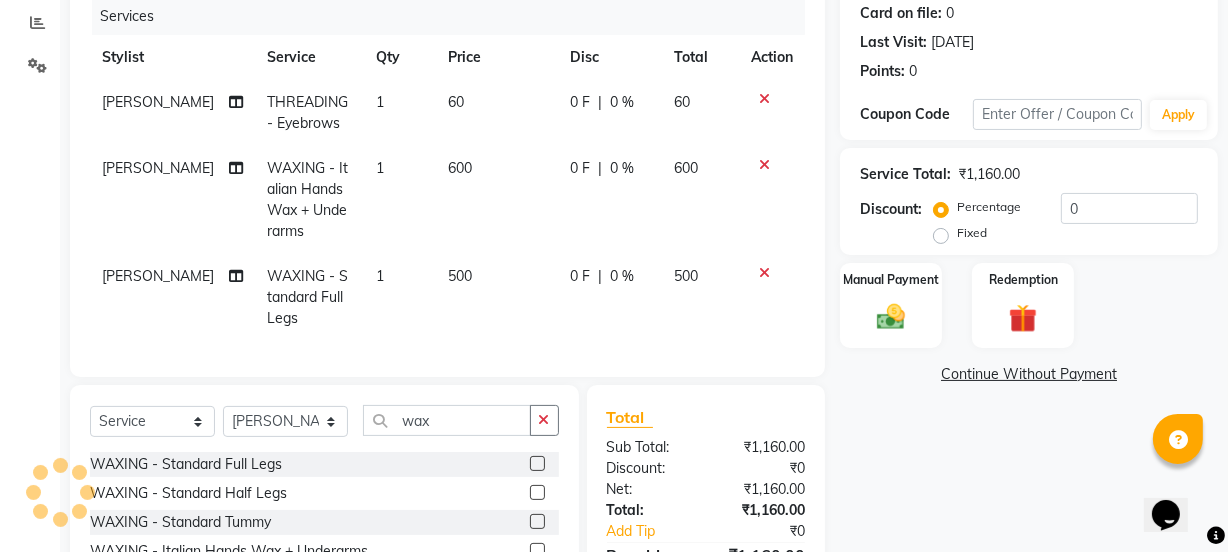 checkbox on "false" 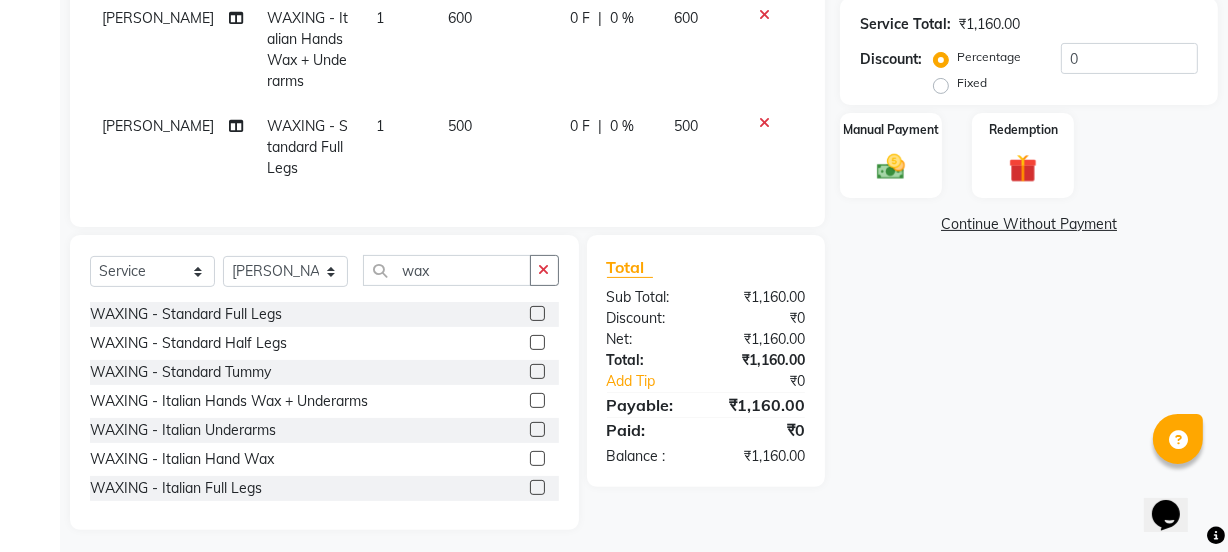 scroll, scrollTop: 422, scrollLeft: 0, axis: vertical 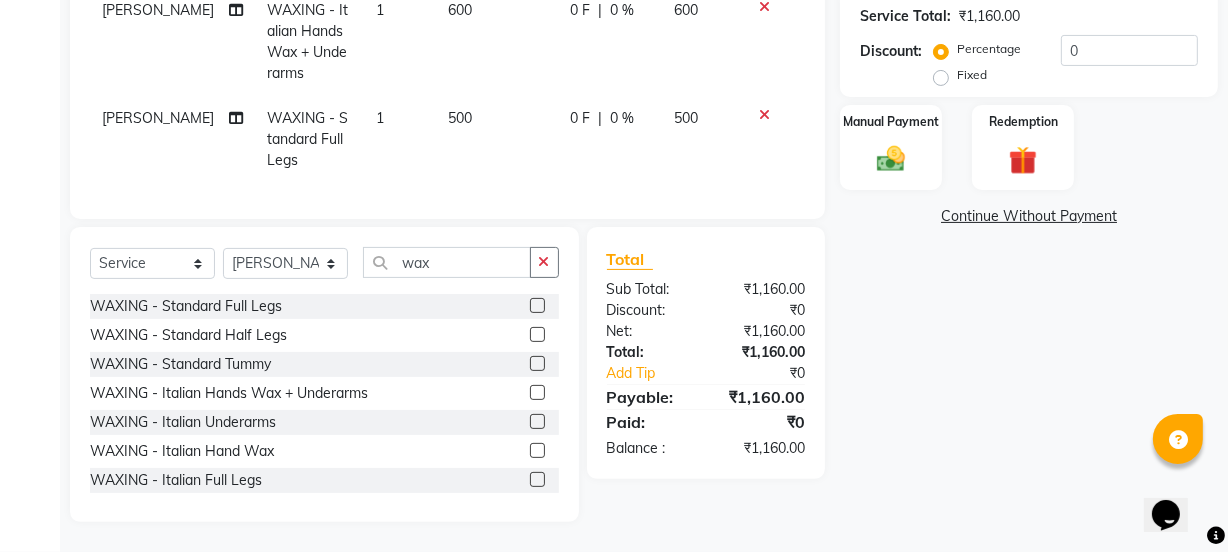 click 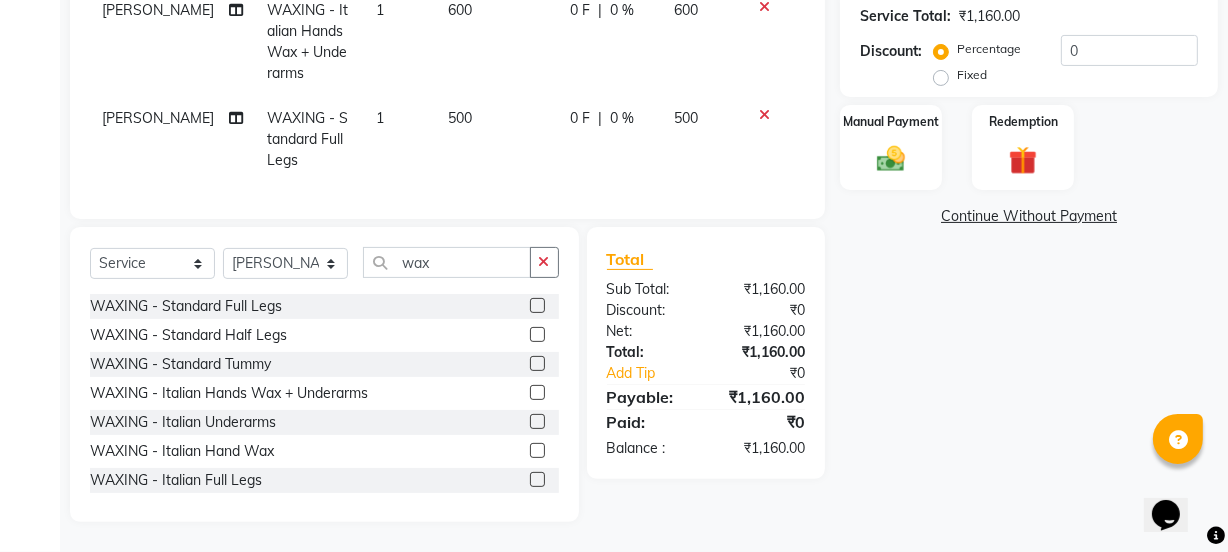 click at bounding box center [536, 451] 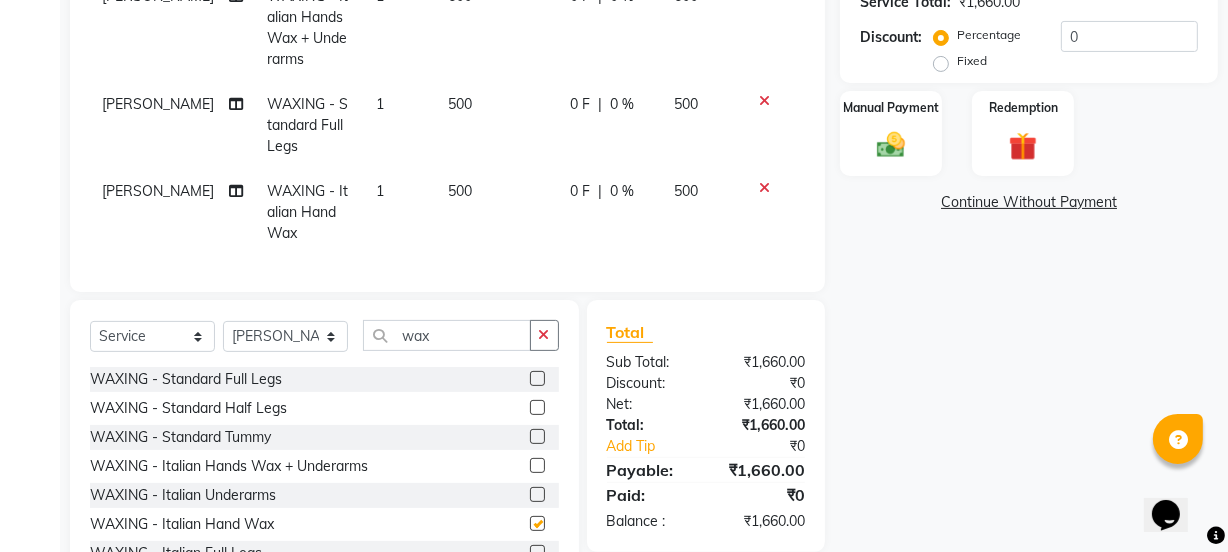 checkbox on "false" 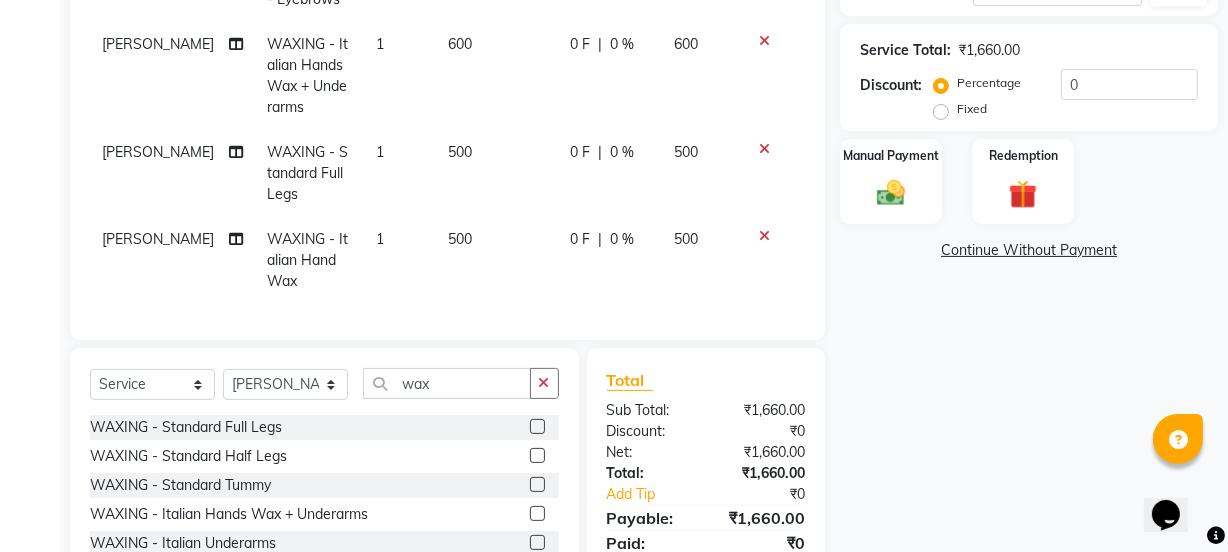 scroll, scrollTop: 331, scrollLeft: 0, axis: vertical 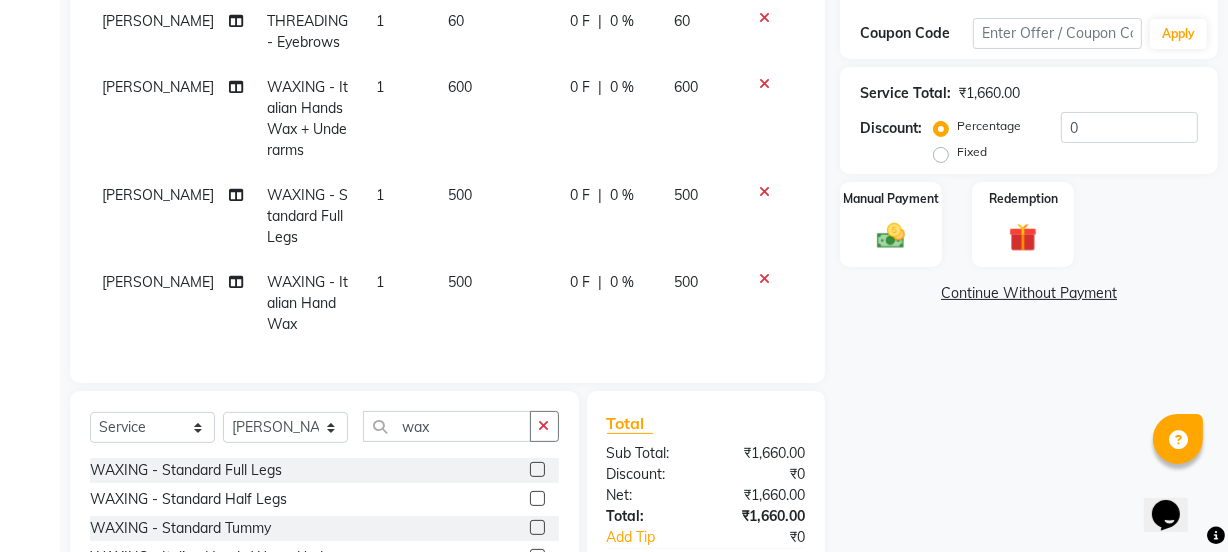 click 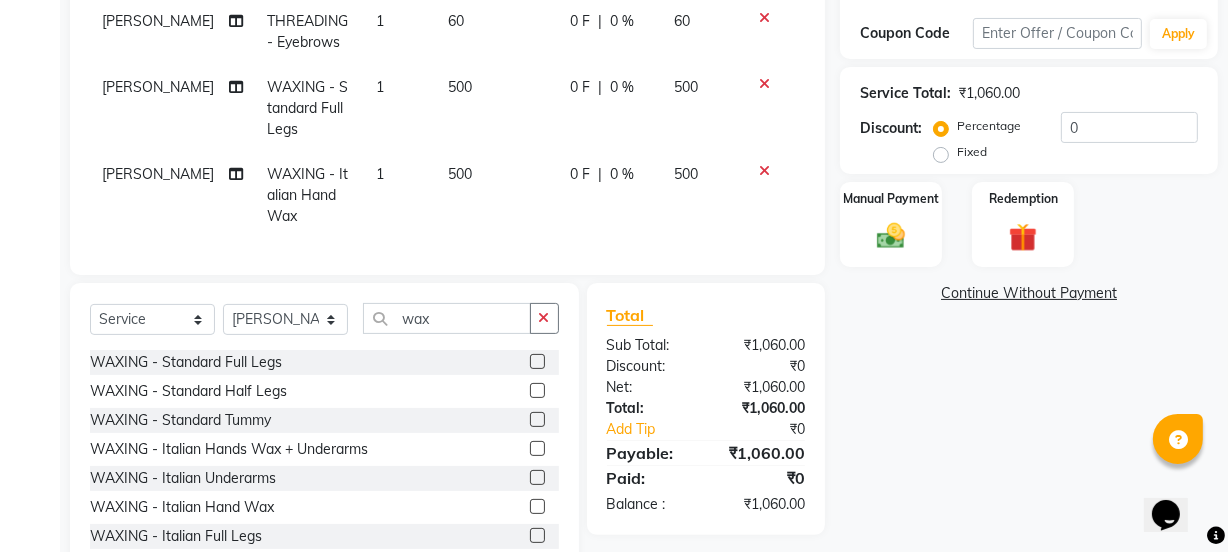 click 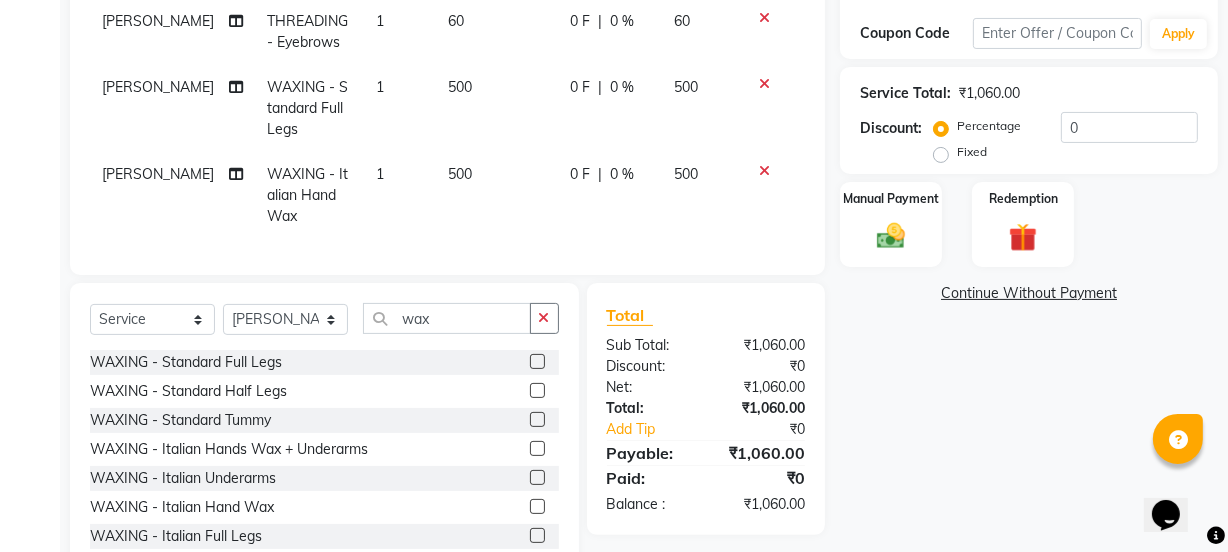 scroll, scrollTop: 314, scrollLeft: 0, axis: vertical 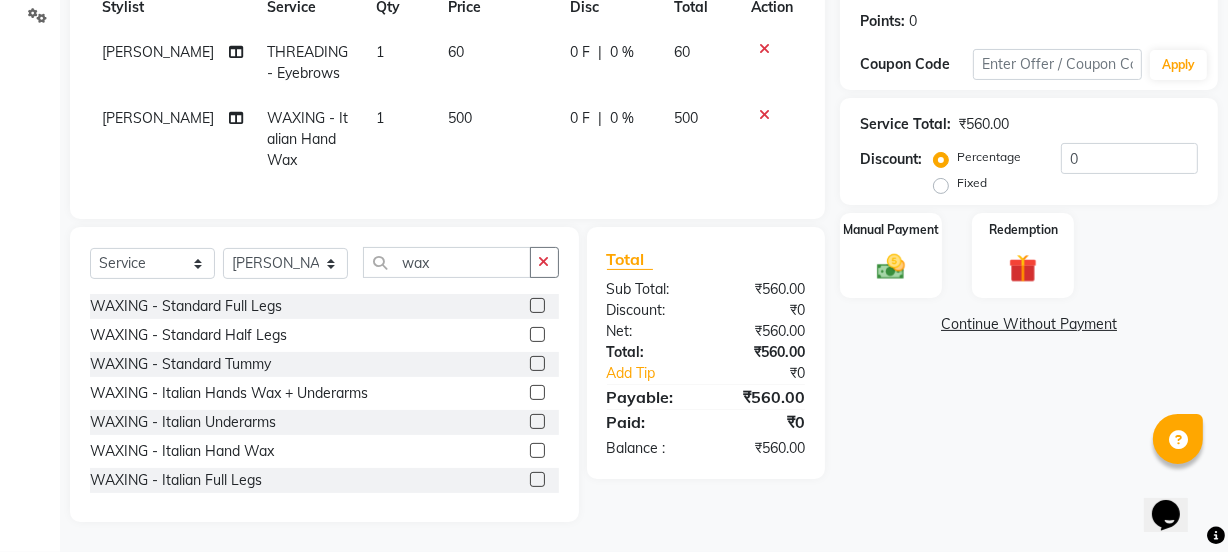 click 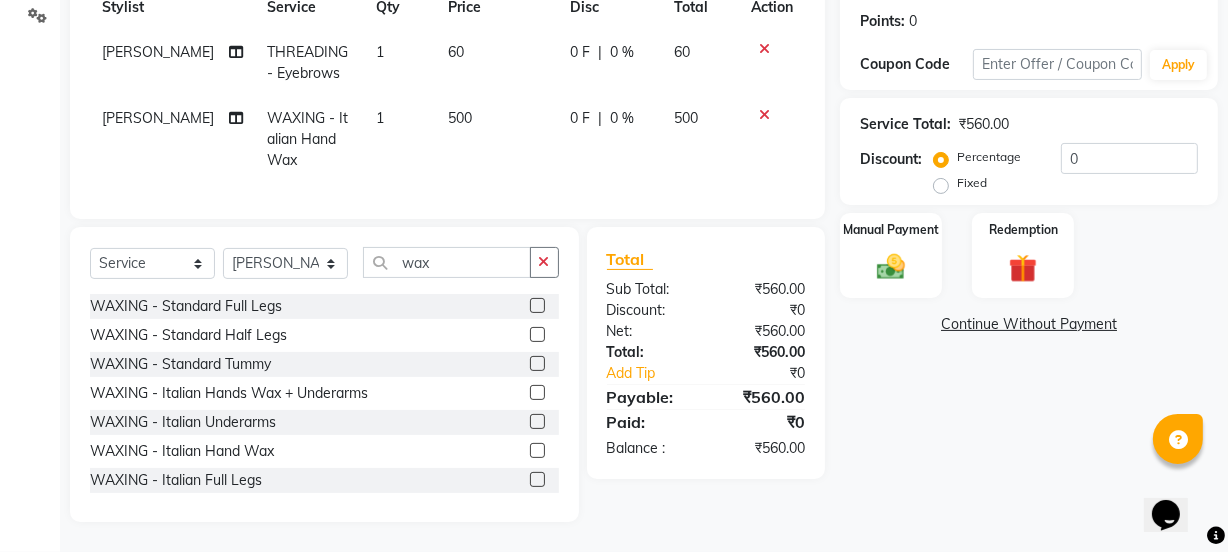 click at bounding box center (536, 422) 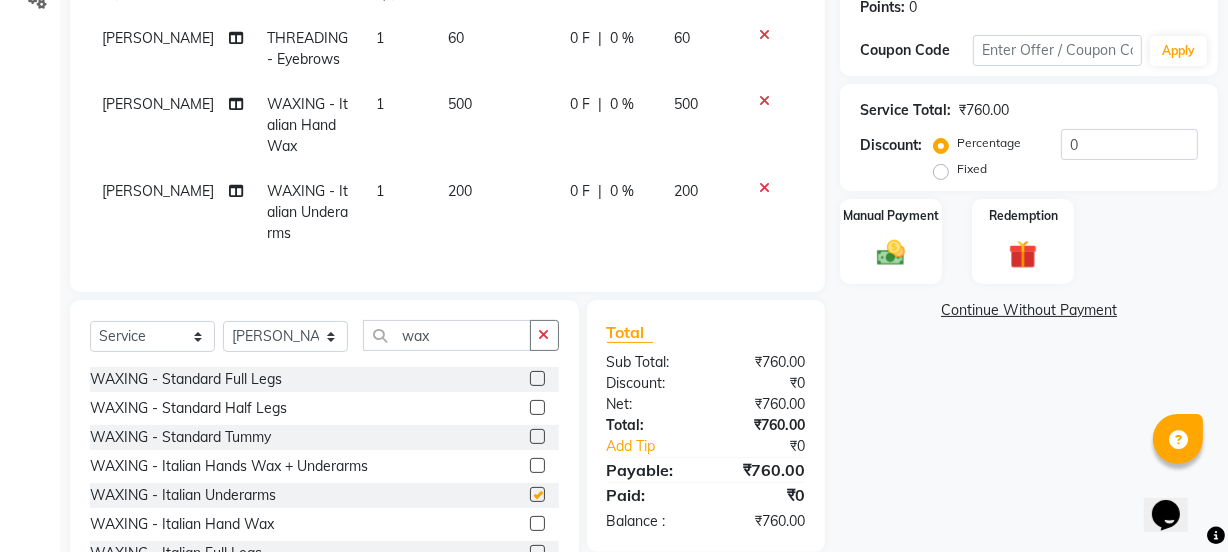 scroll, scrollTop: 331, scrollLeft: 0, axis: vertical 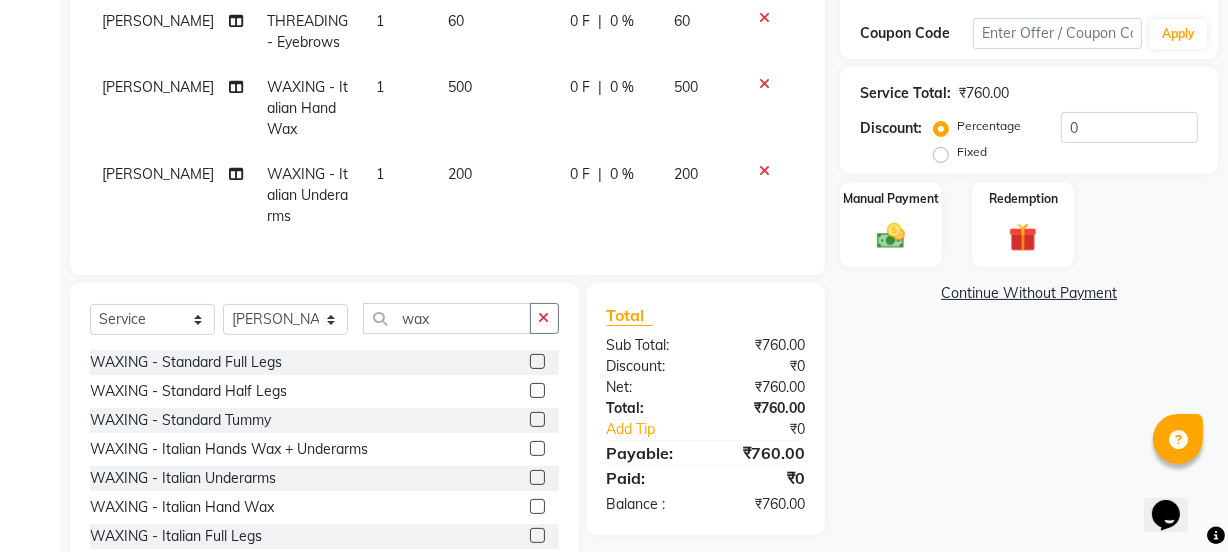 checkbox on "false" 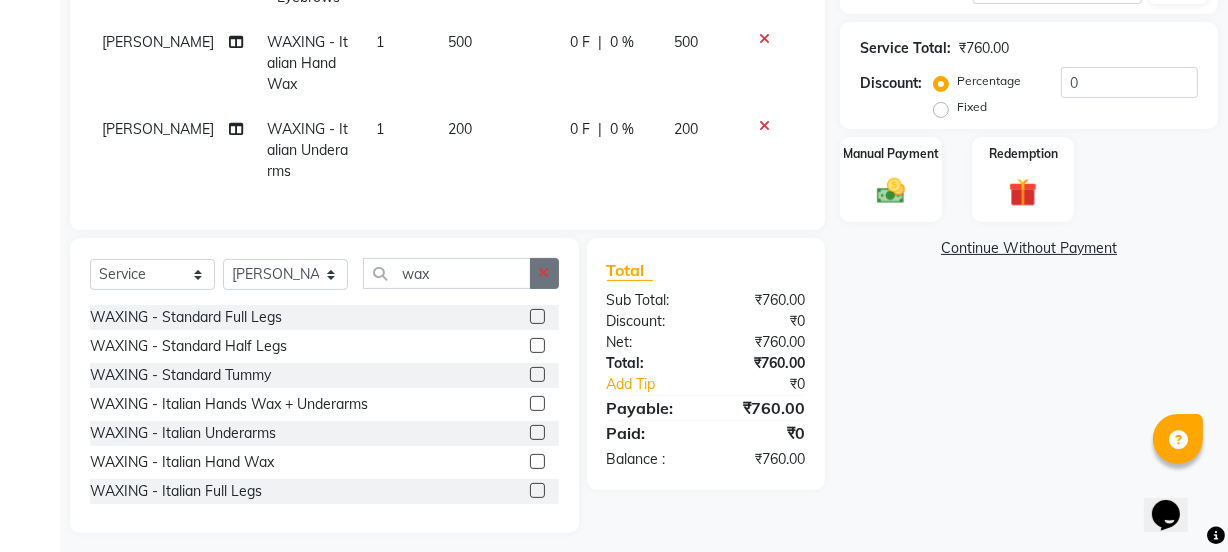 scroll, scrollTop: 400, scrollLeft: 0, axis: vertical 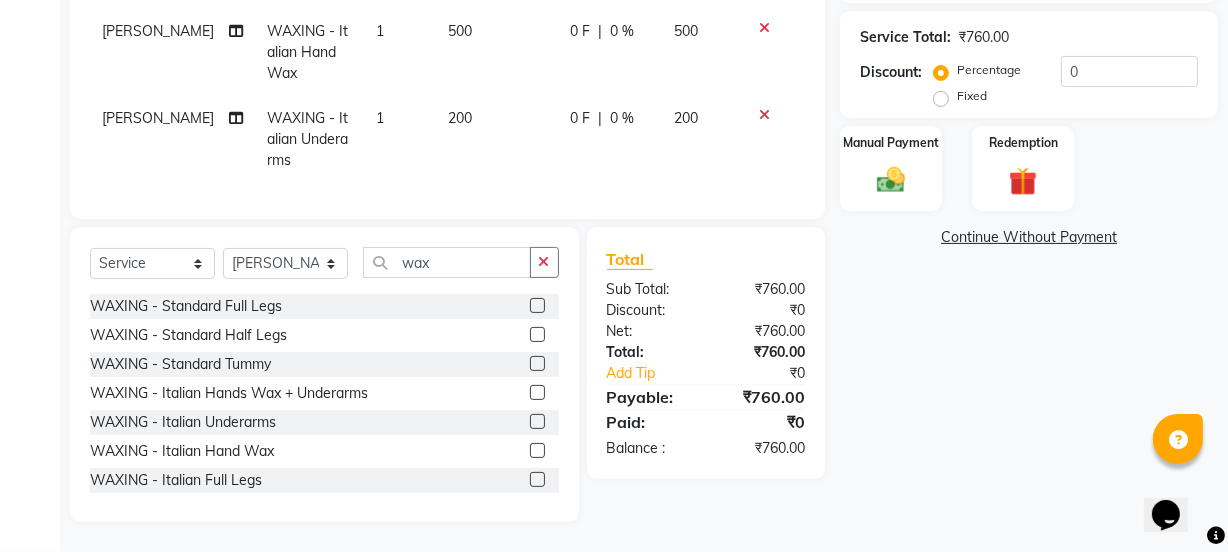 click 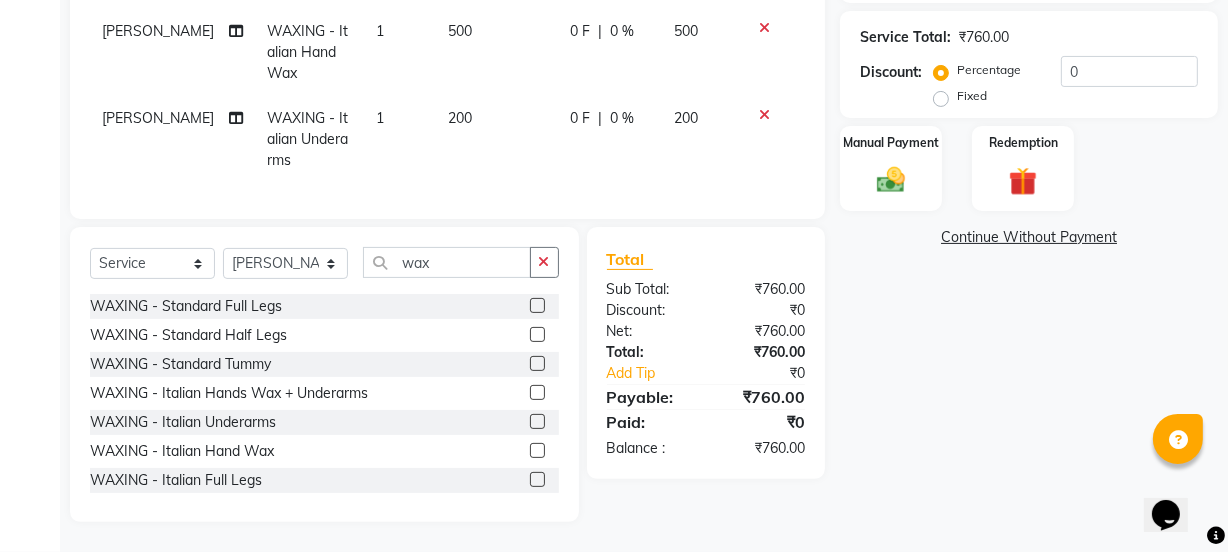 click at bounding box center (536, 480) 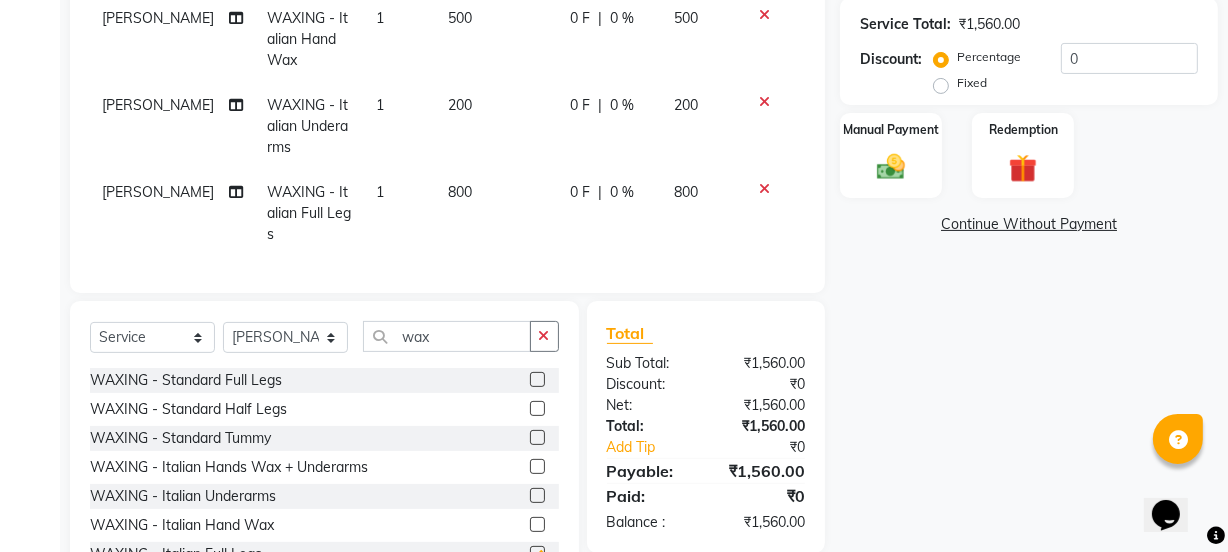 checkbox on "false" 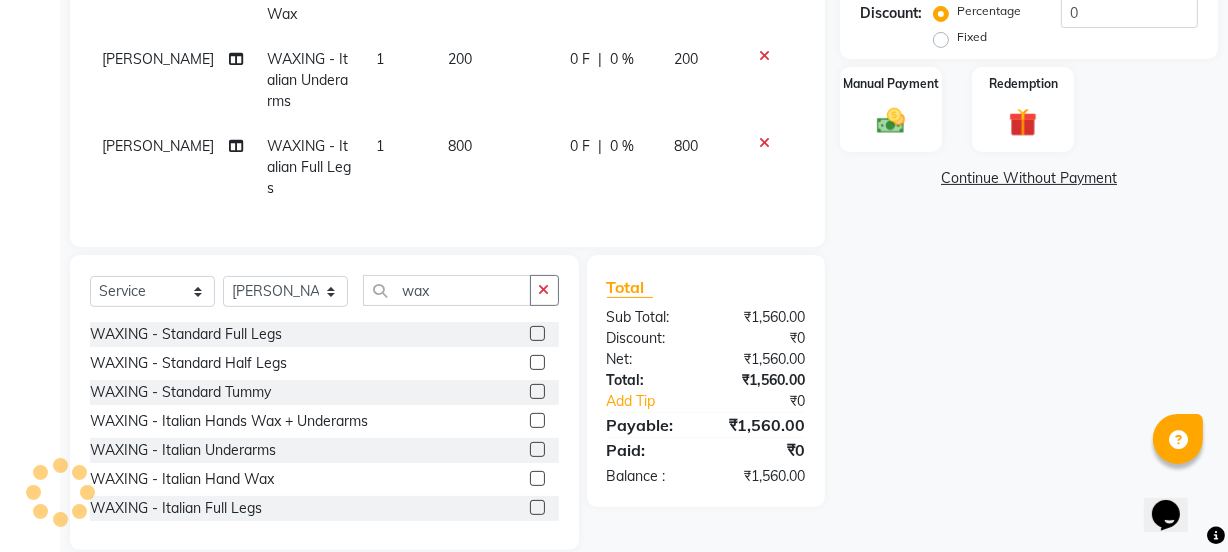 scroll, scrollTop: 488, scrollLeft: 0, axis: vertical 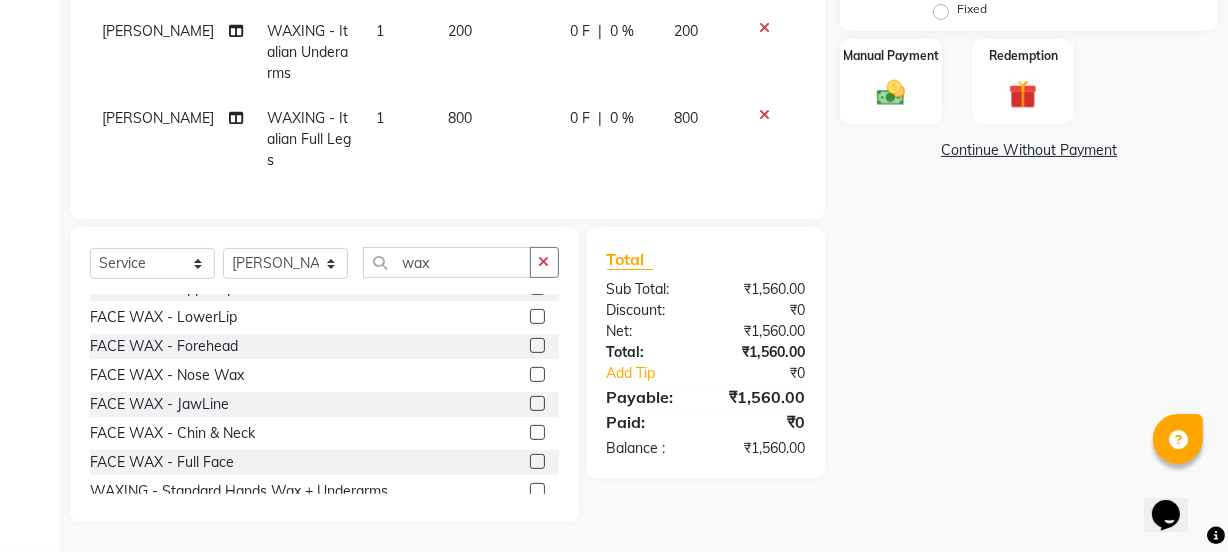 click 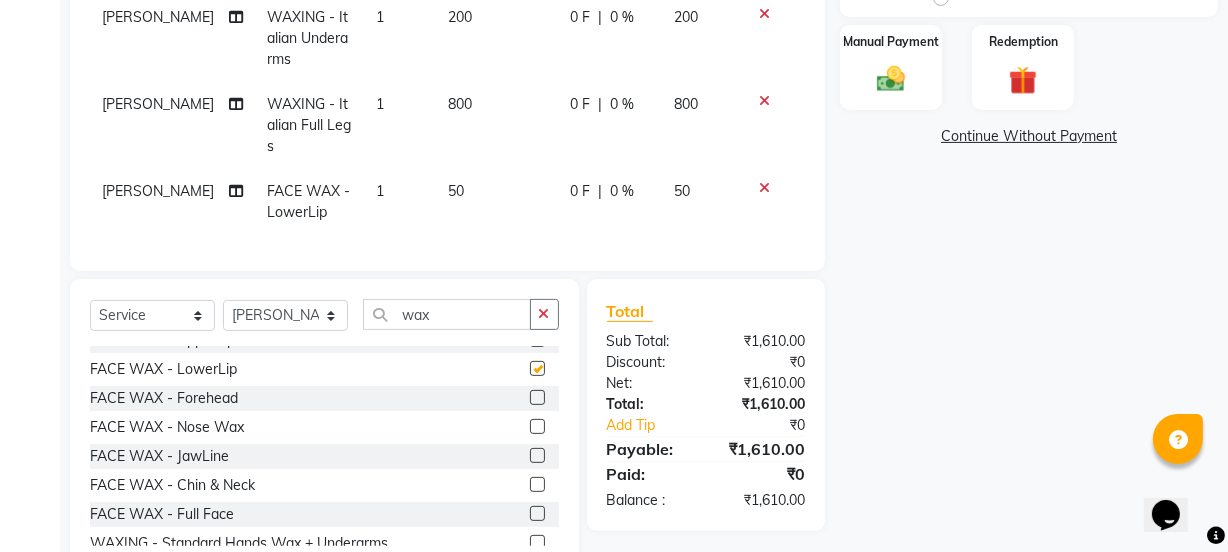 checkbox on "false" 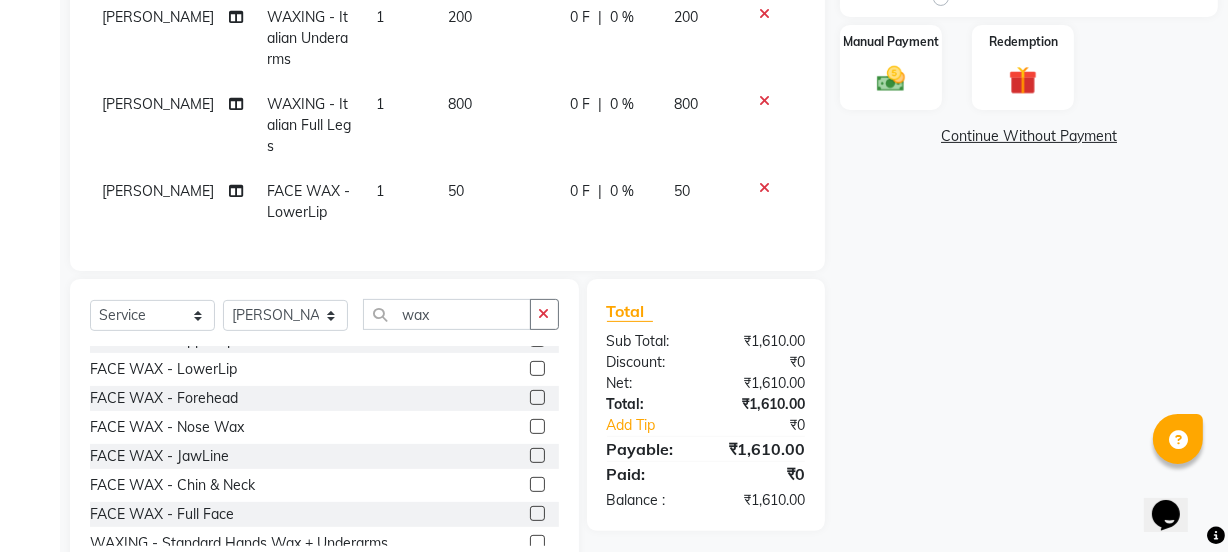 scroll, scrollTop: 0, scrollLeft: 0, axis: both 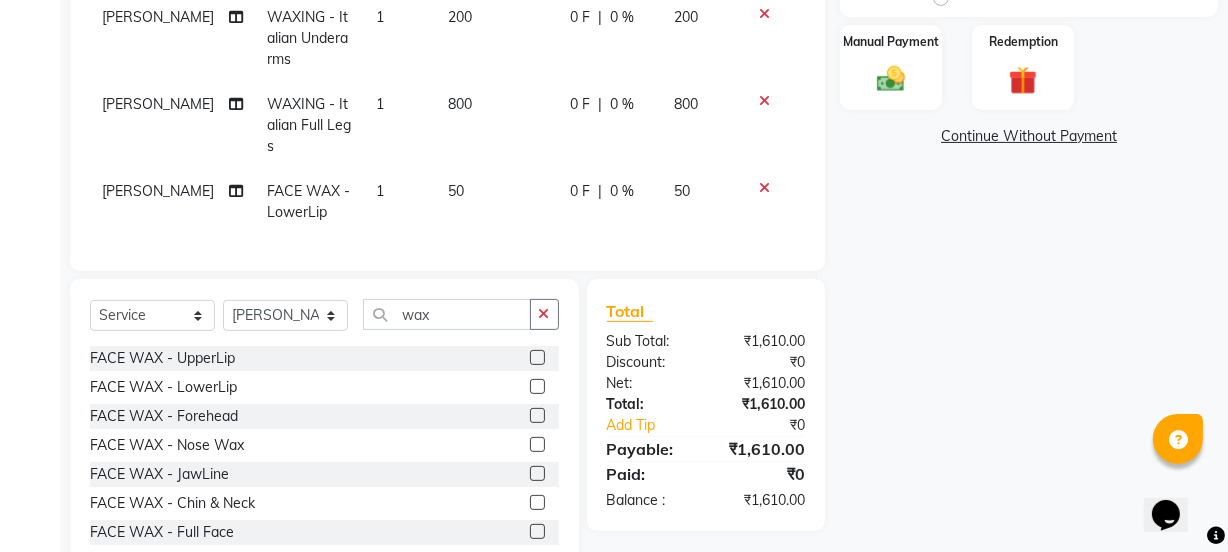 click 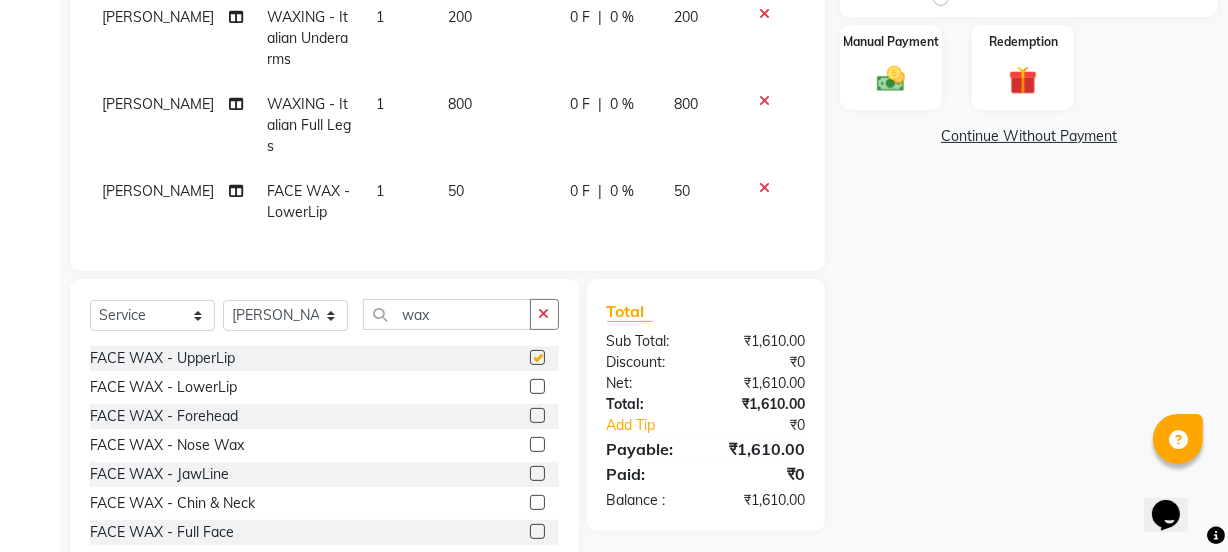 click 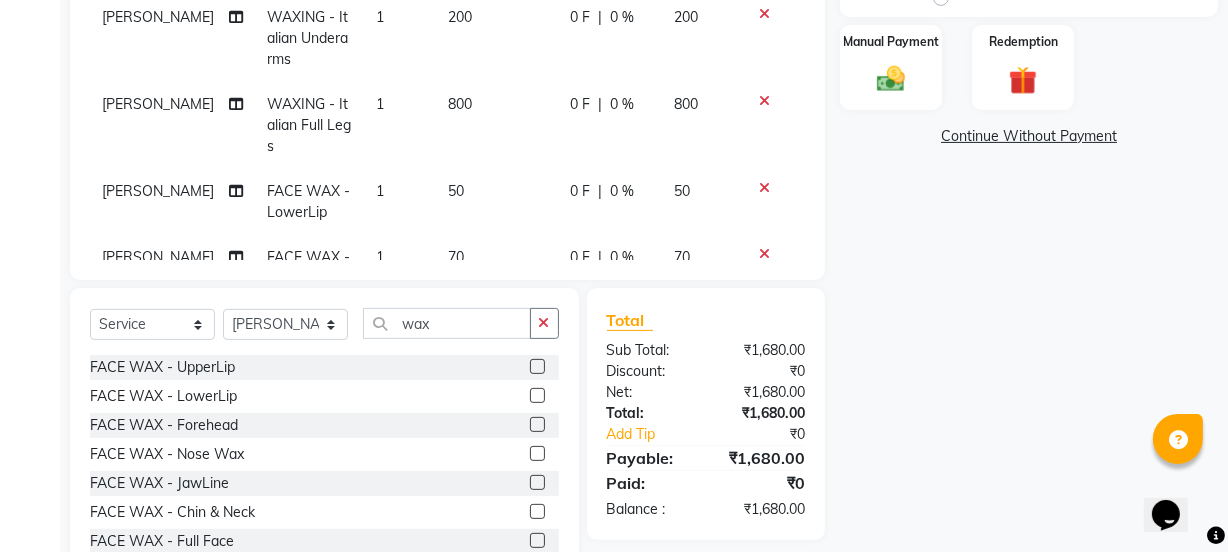 click 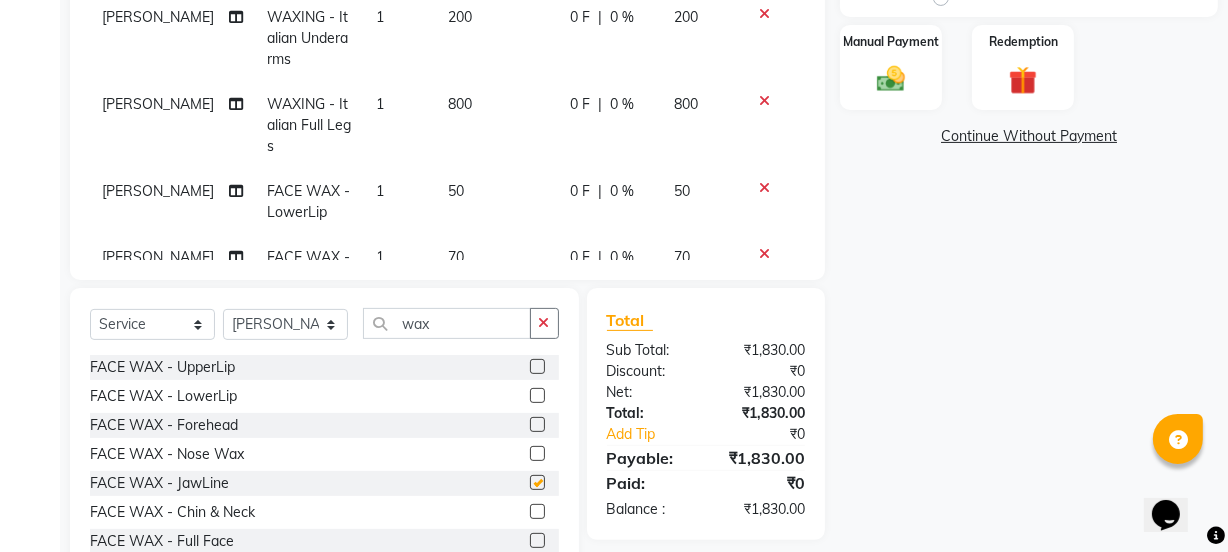 checkbox on "false" 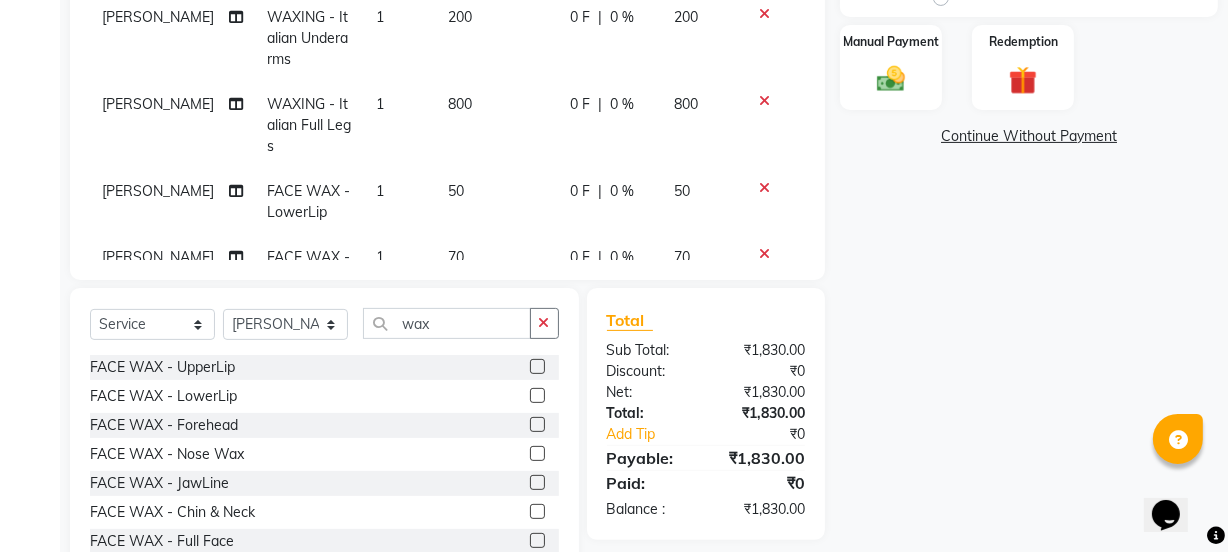 click 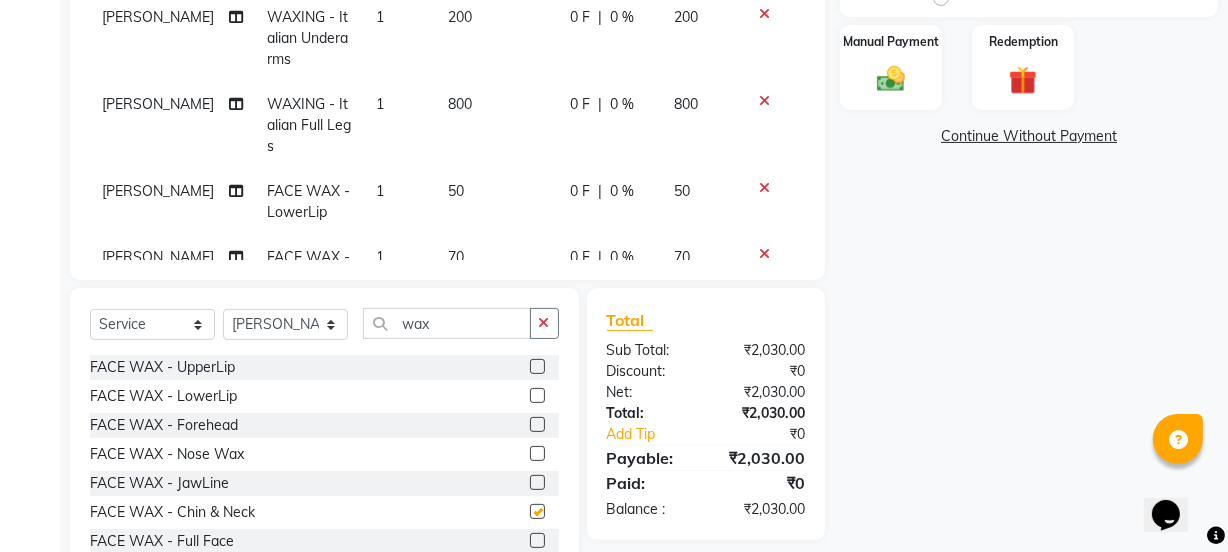click 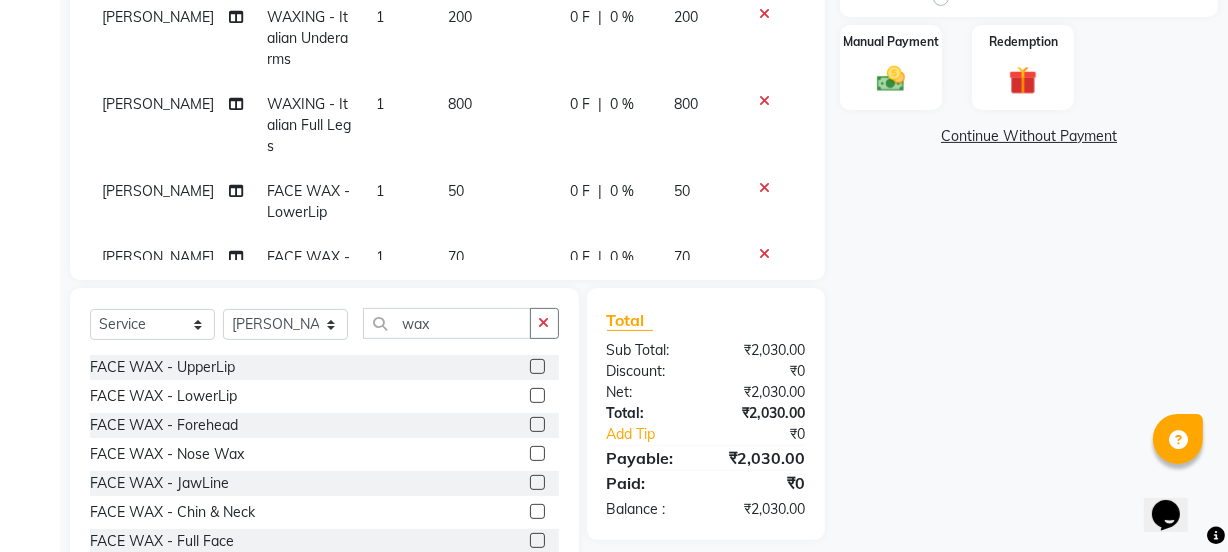 checkbox on "false" 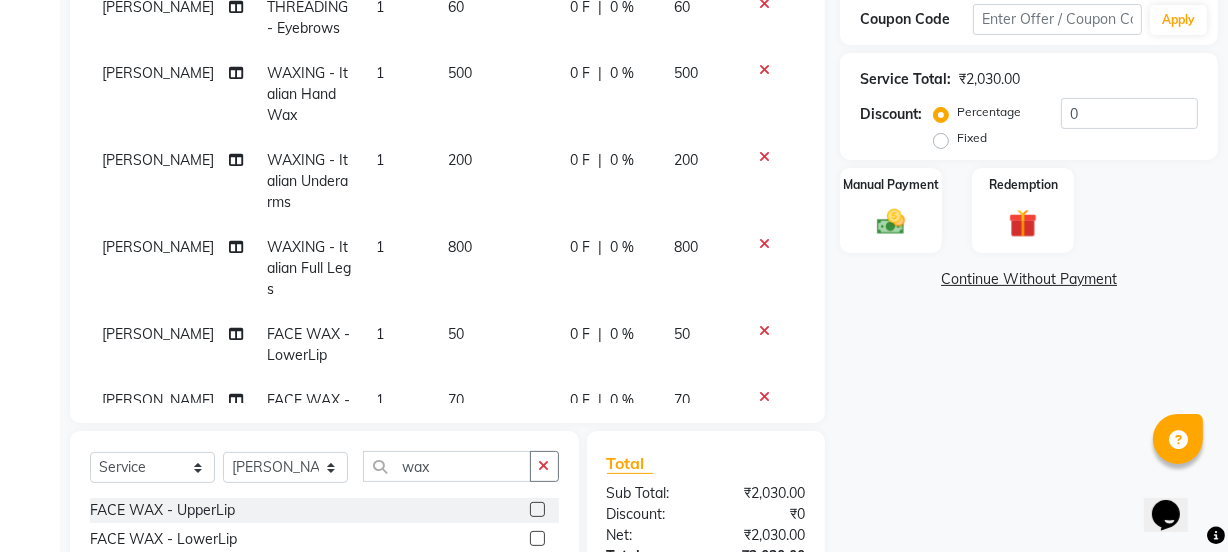 scroll, scrollTop: 215, scrollLeft: 0, axis: vertical 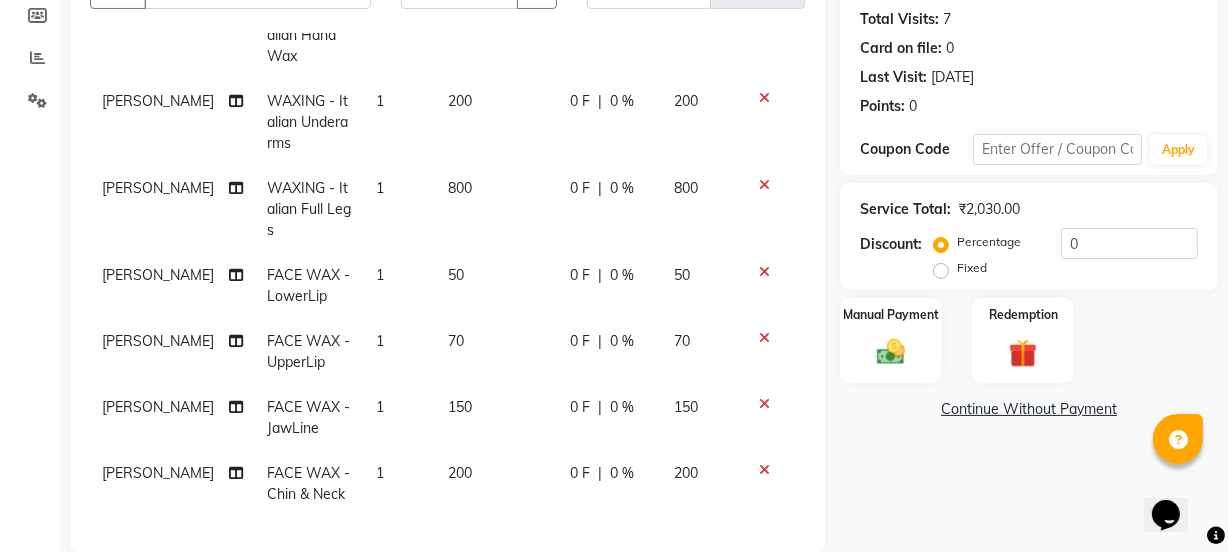click 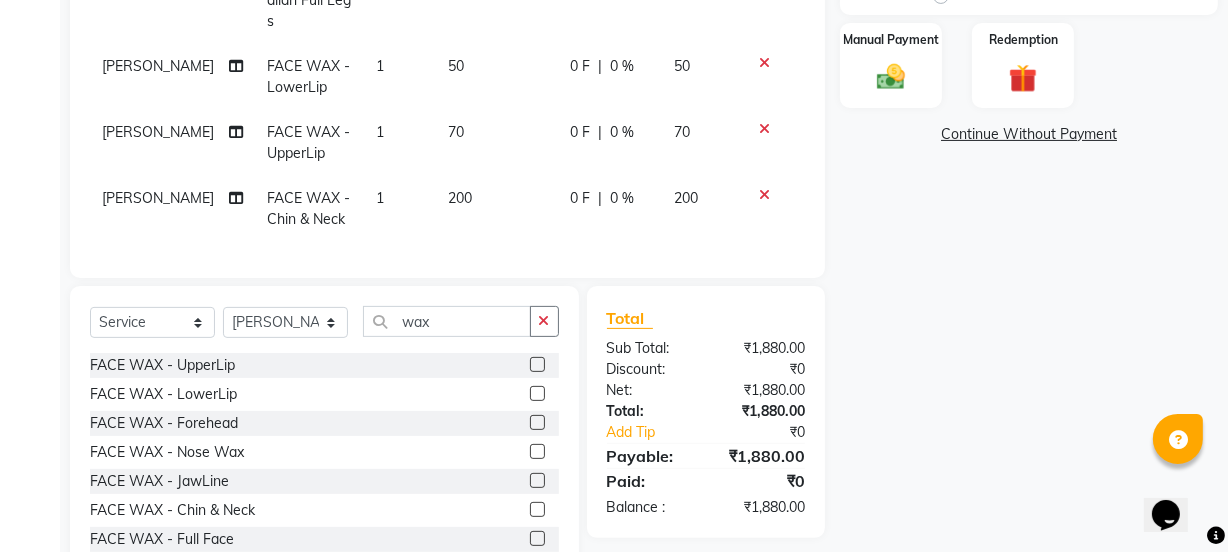 scroll, scrollTop: 459, scrollLeft: 0, axis: vertical 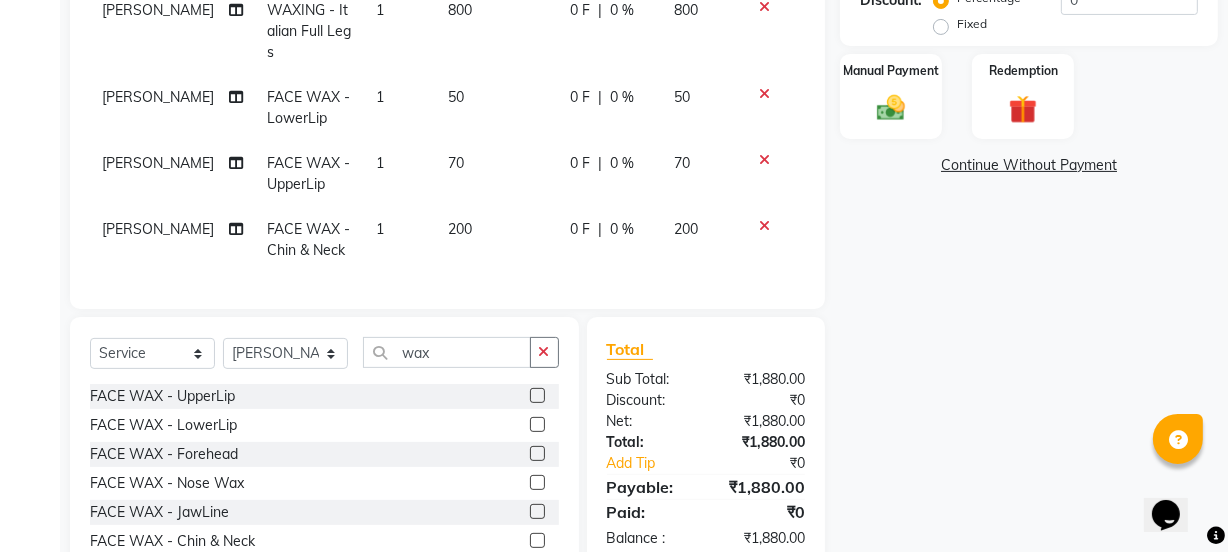 click 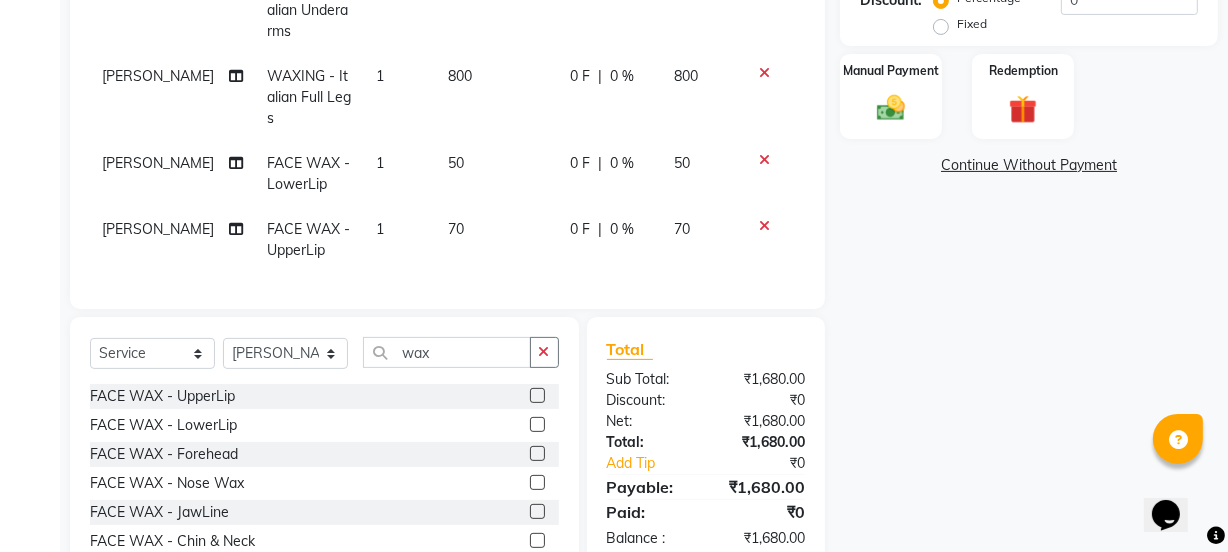 scroll, scrollTop: 70, scrollLeft: 0, axis: vertical 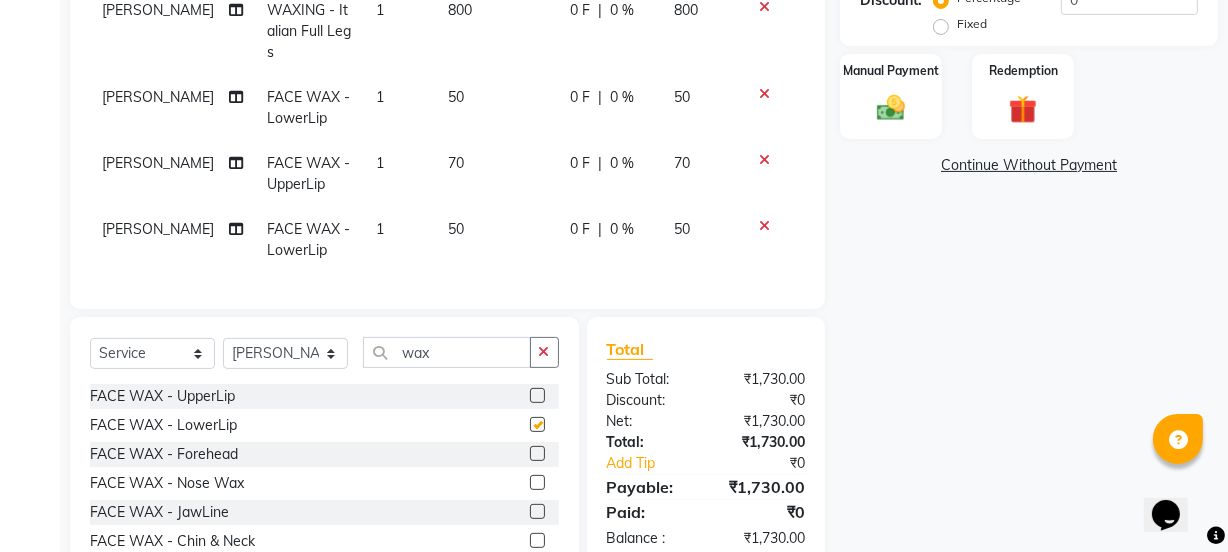 checkbox on "false" 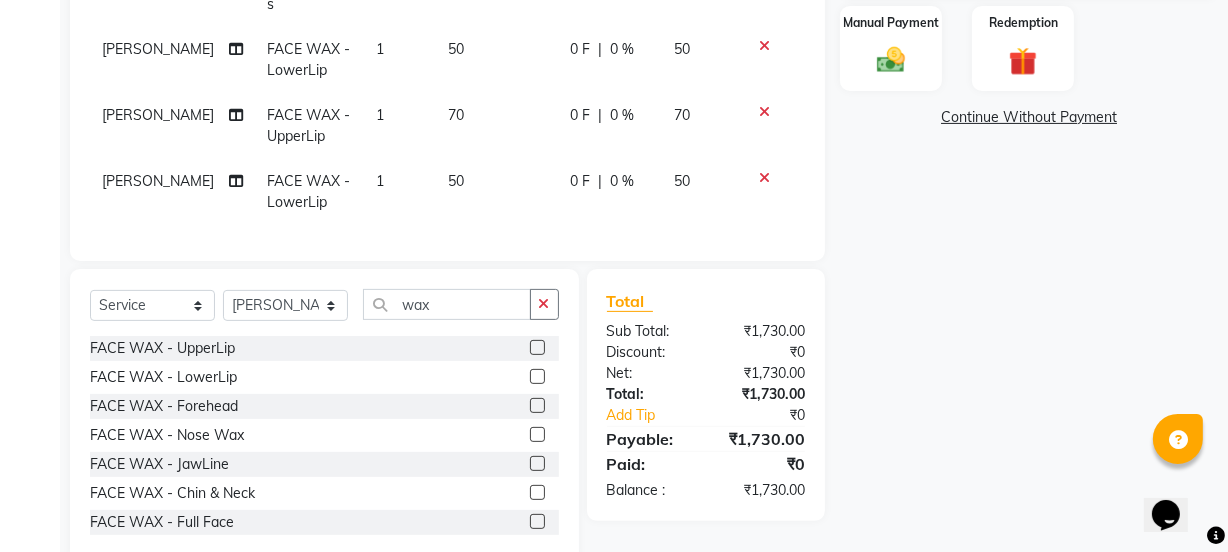 scroll, scrollTop: 550, scrollLeft: 0, axis: vertical 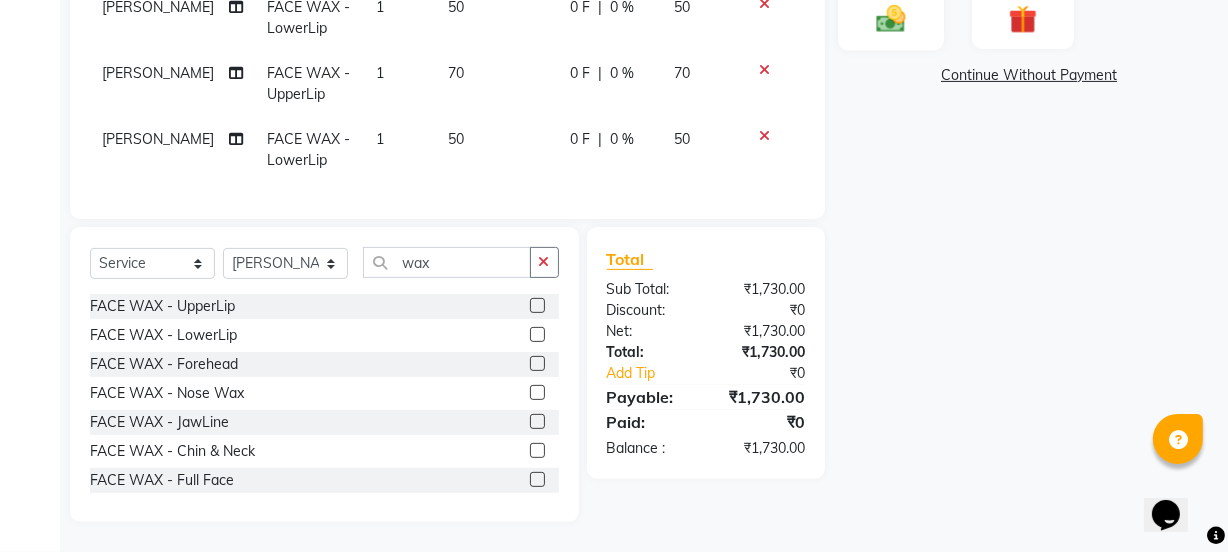 click on "Manual Payment" 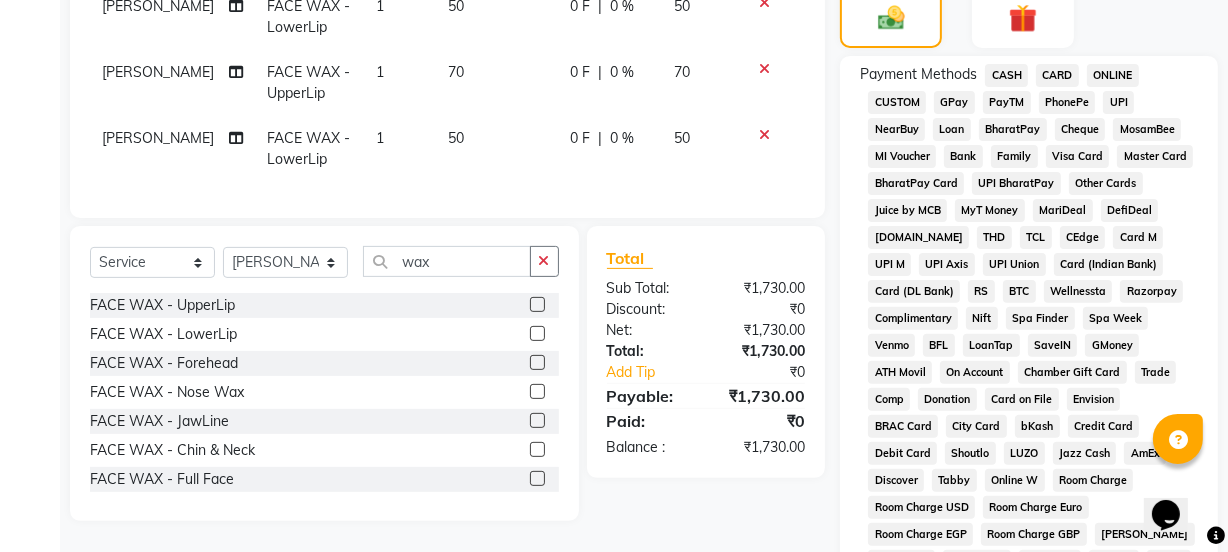 click on "GPay" 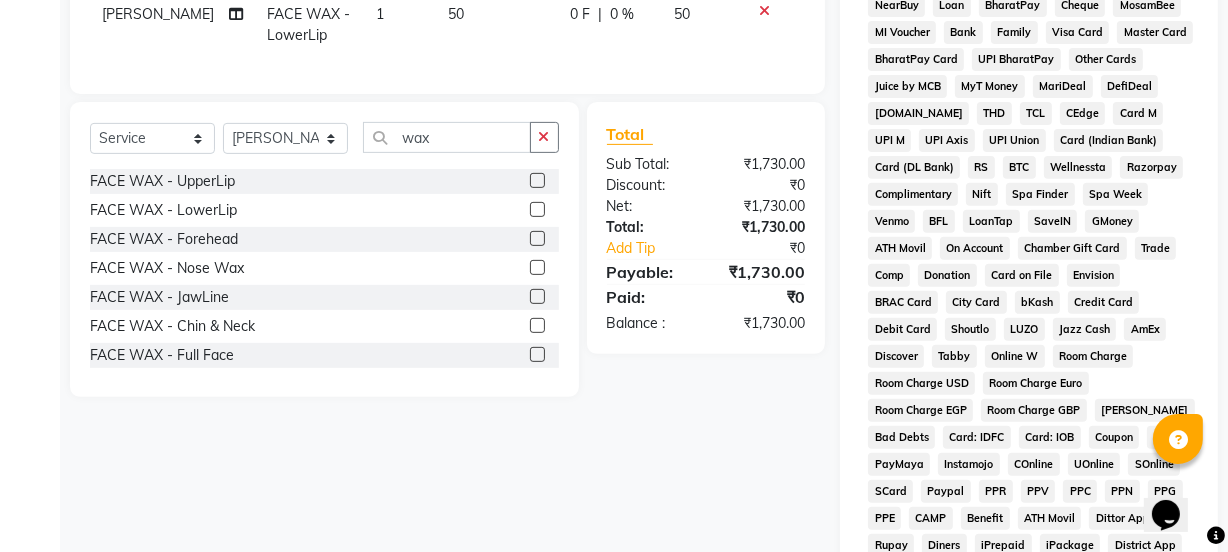 scroll, scrollTop: 1004, scrollLeft: 0, axis: vertical 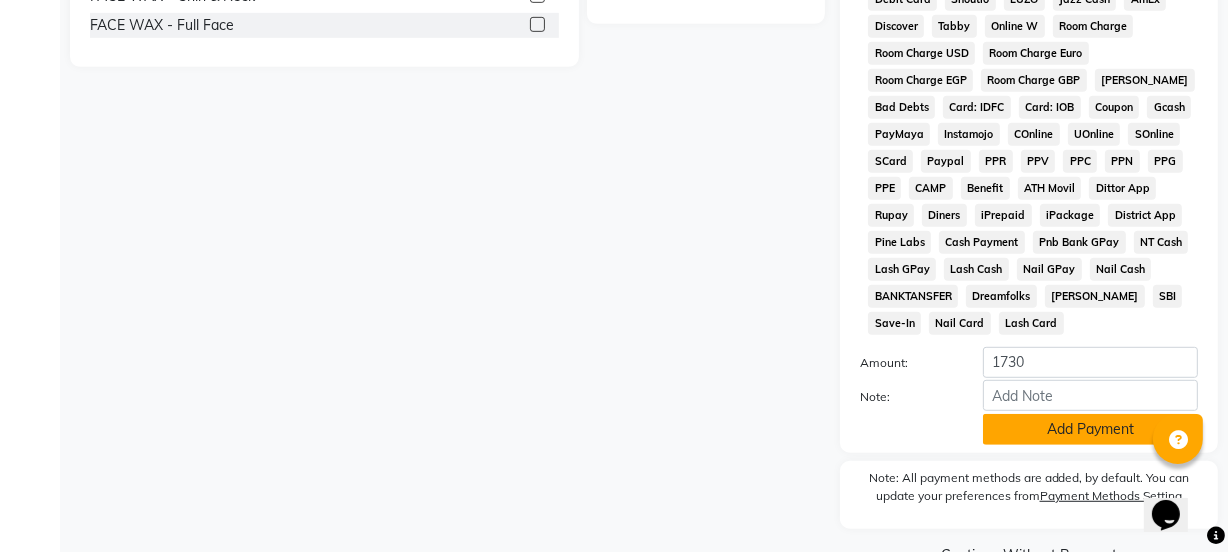 click on "Add Payment" 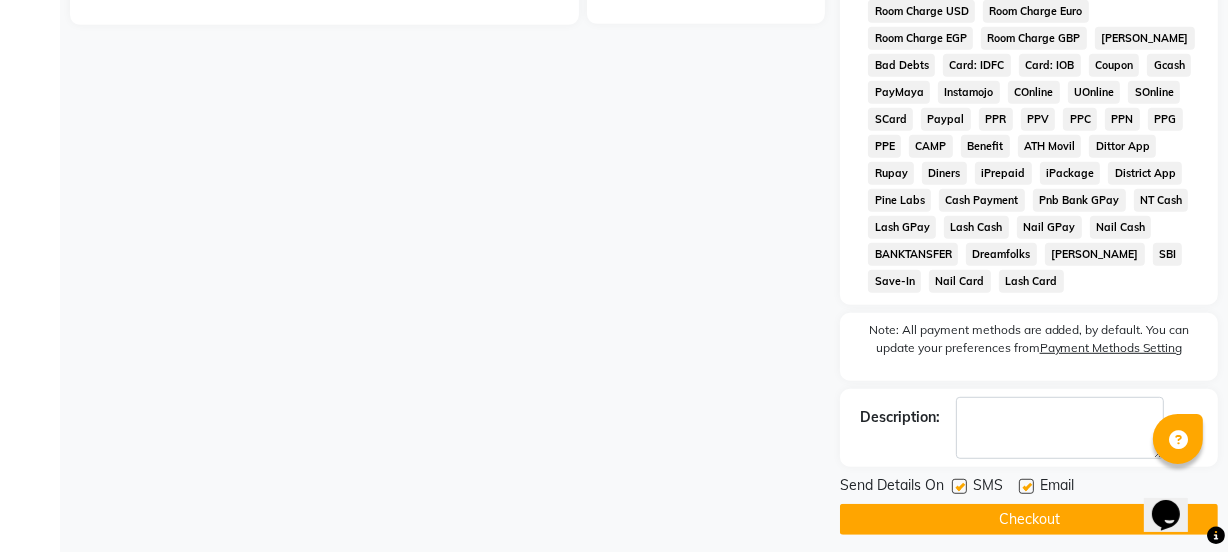 scroll, scrollTop: 1058, scrollLeft: 0, axis: vertical 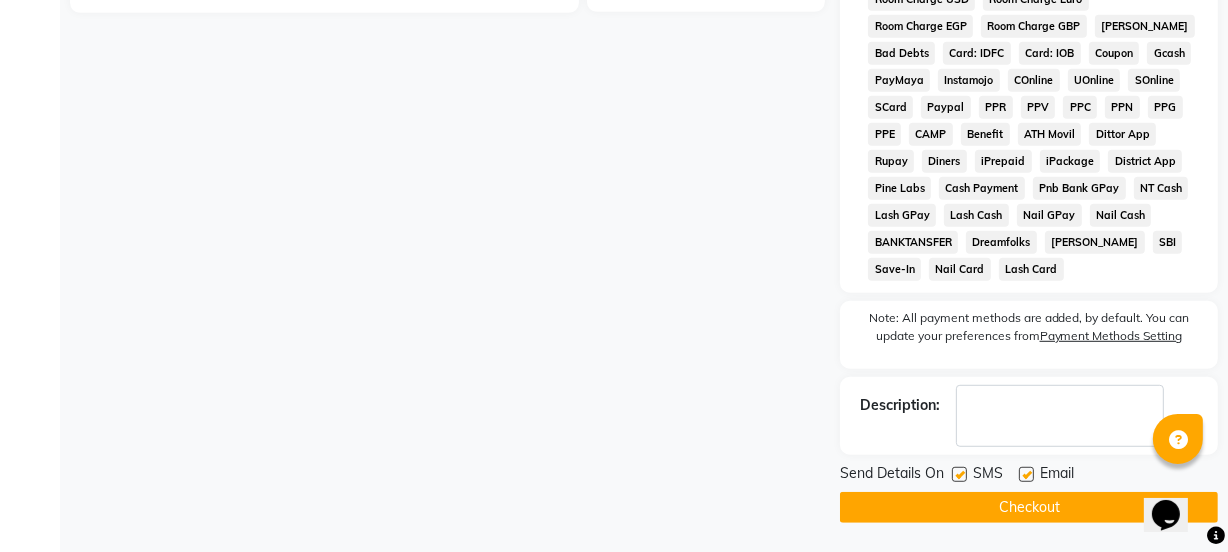 click 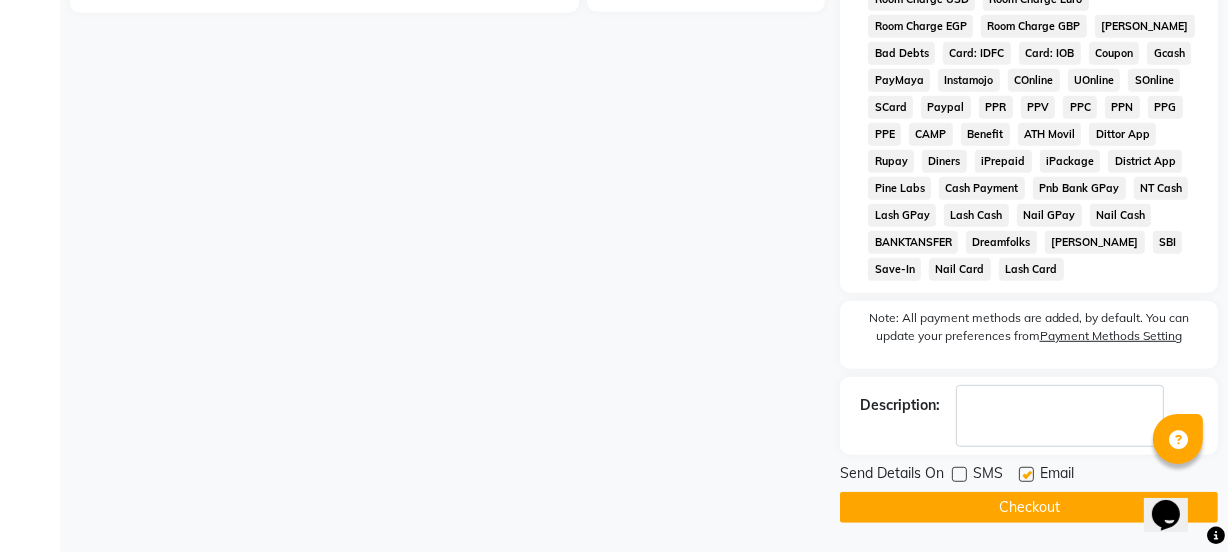 click 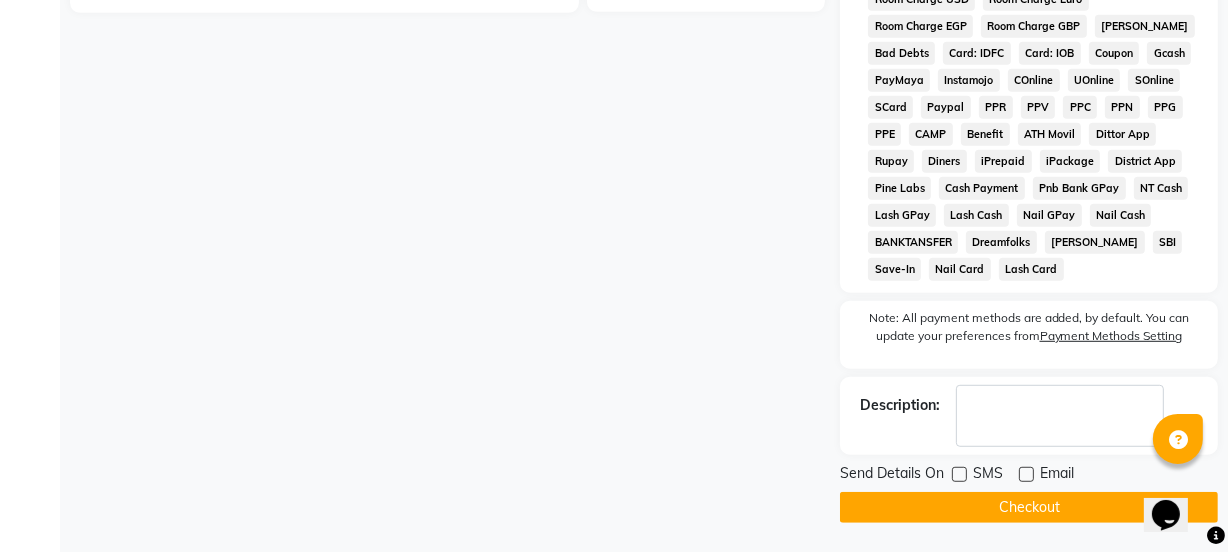 click on "Checkout" 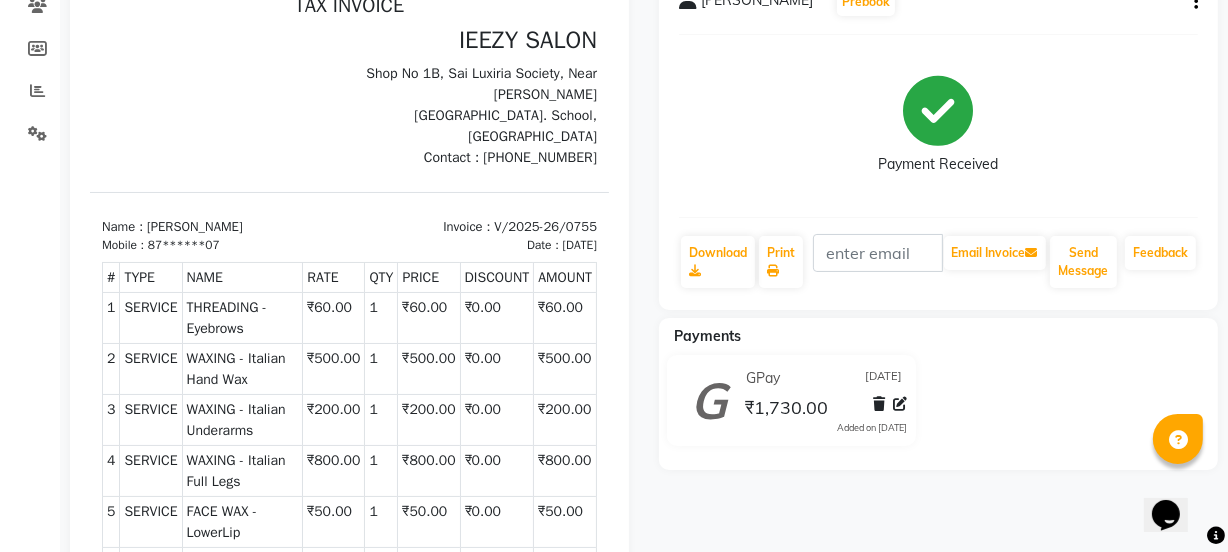 scroll, scrollTop: 0, scrollLeft: 0, axis: both 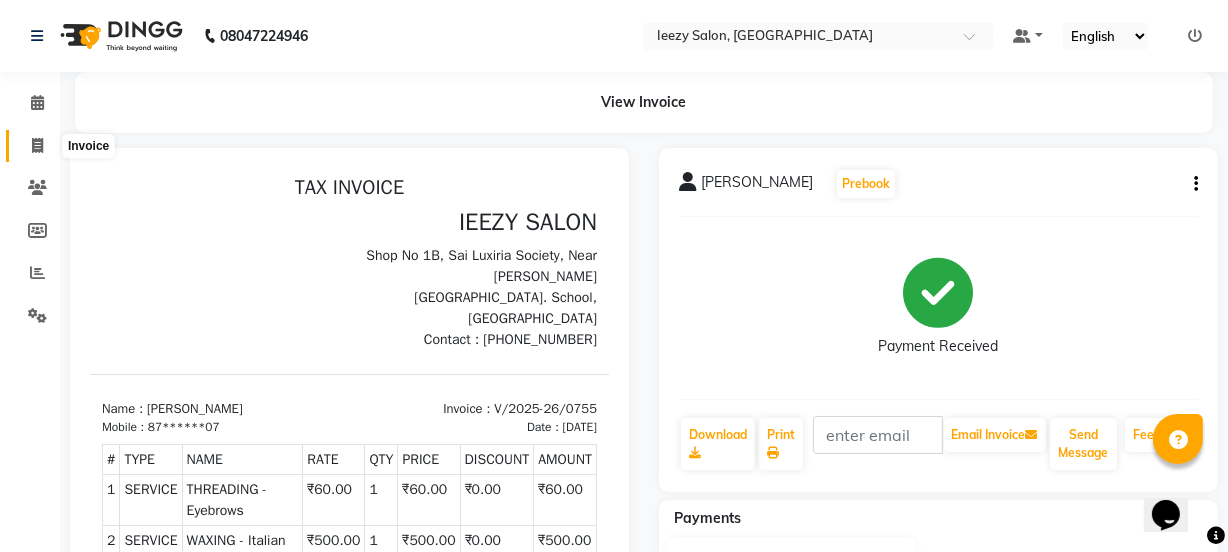 click 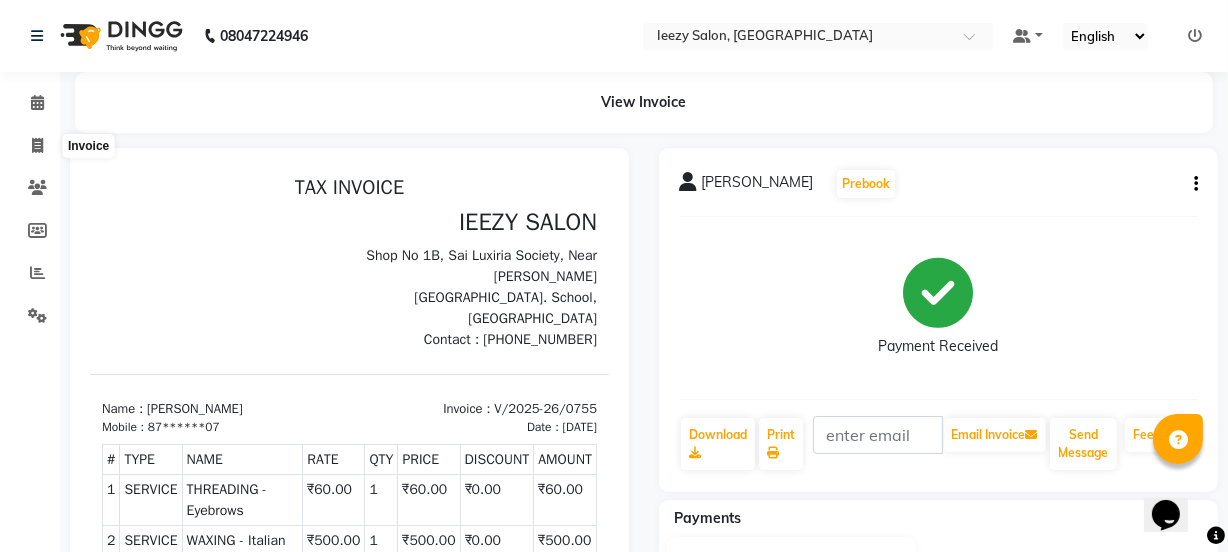 select on "service" 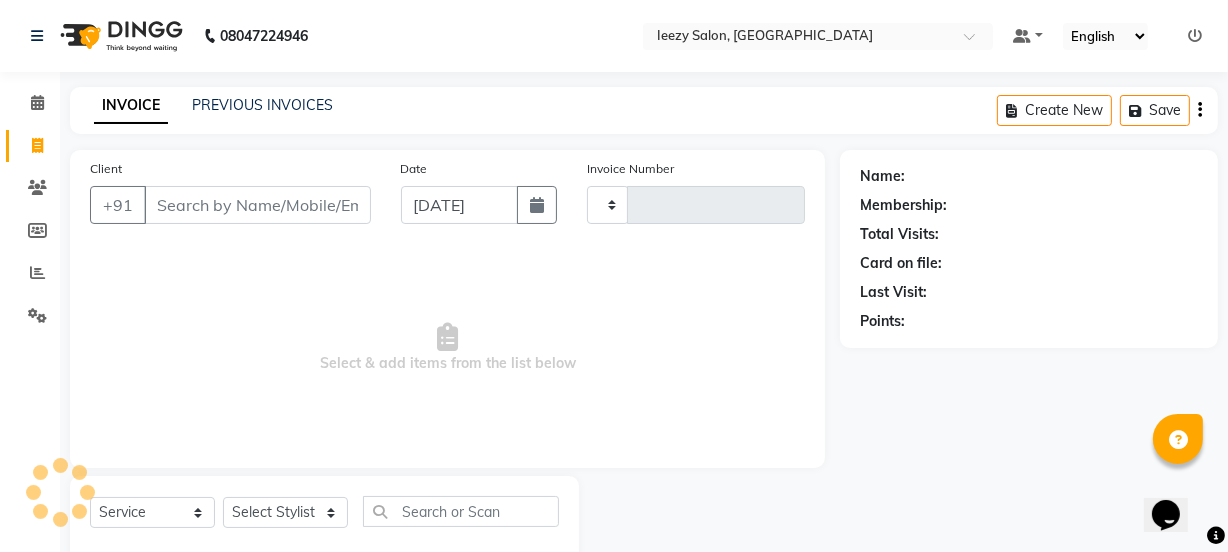 scroll, scrollTop: 50, scrollLeft: 0, axis: vertical 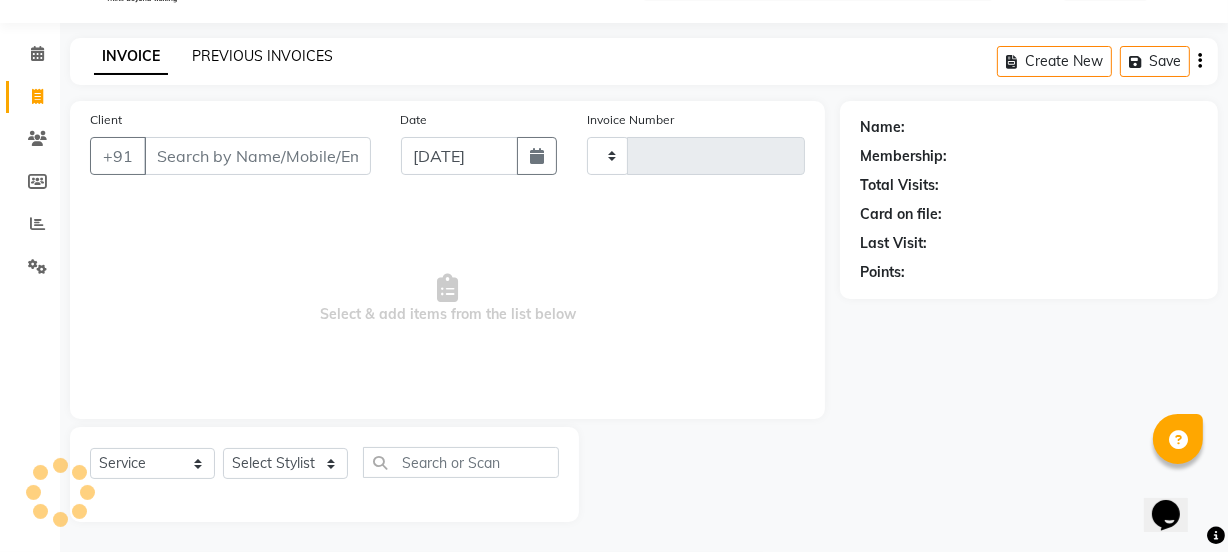 click on "PREVIOUS INVOICES" 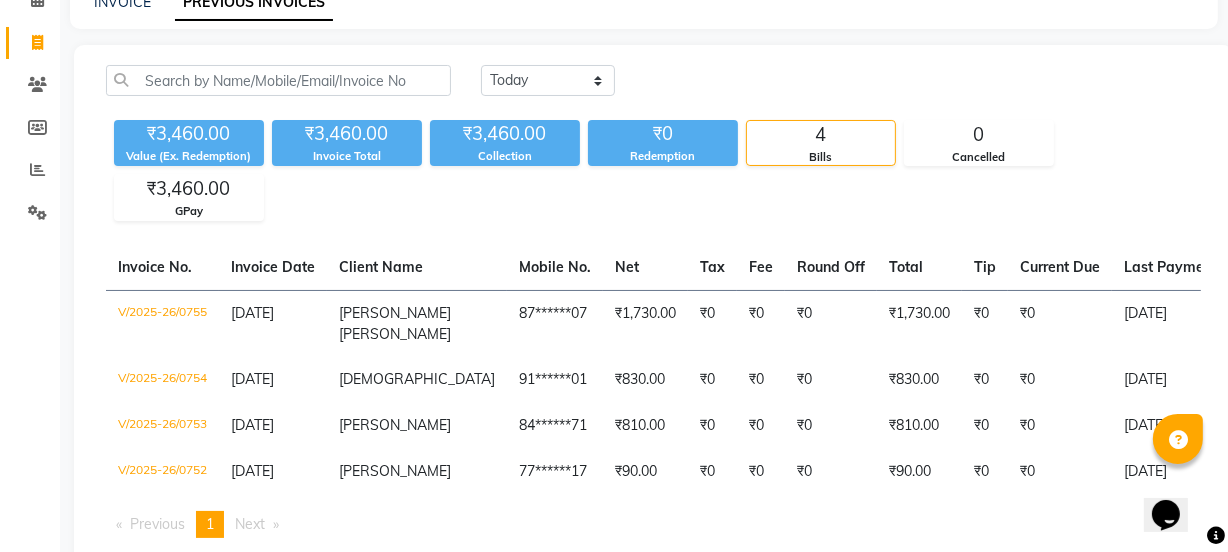 scroll, scrollTop: 0, scrollLeft: 0, axis: both 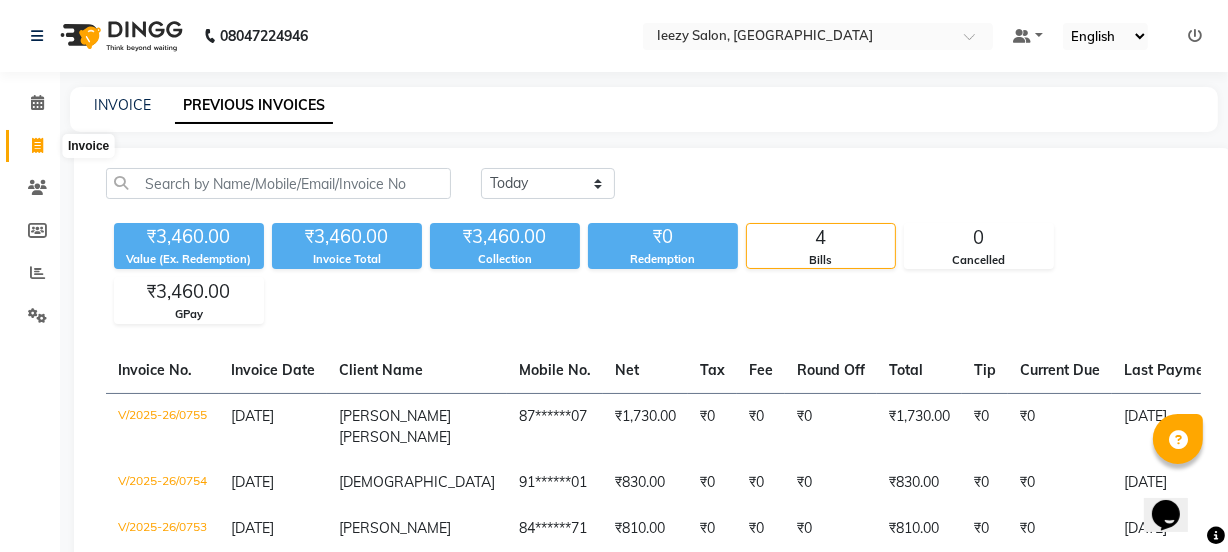 click 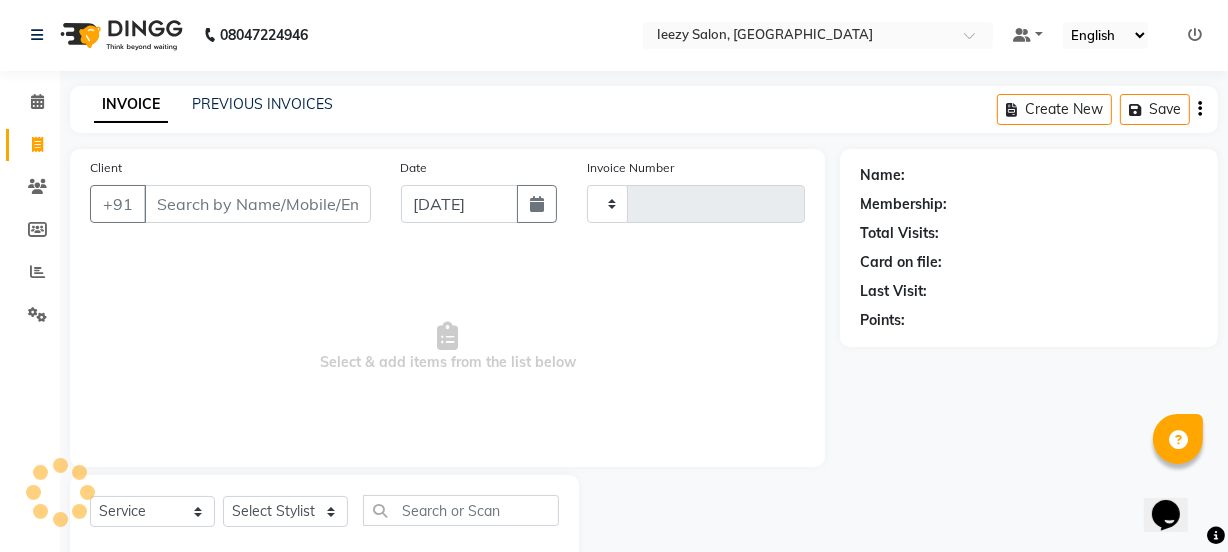 scroll, scrollTop: 50, scrollLeft: 0, axis: vertical 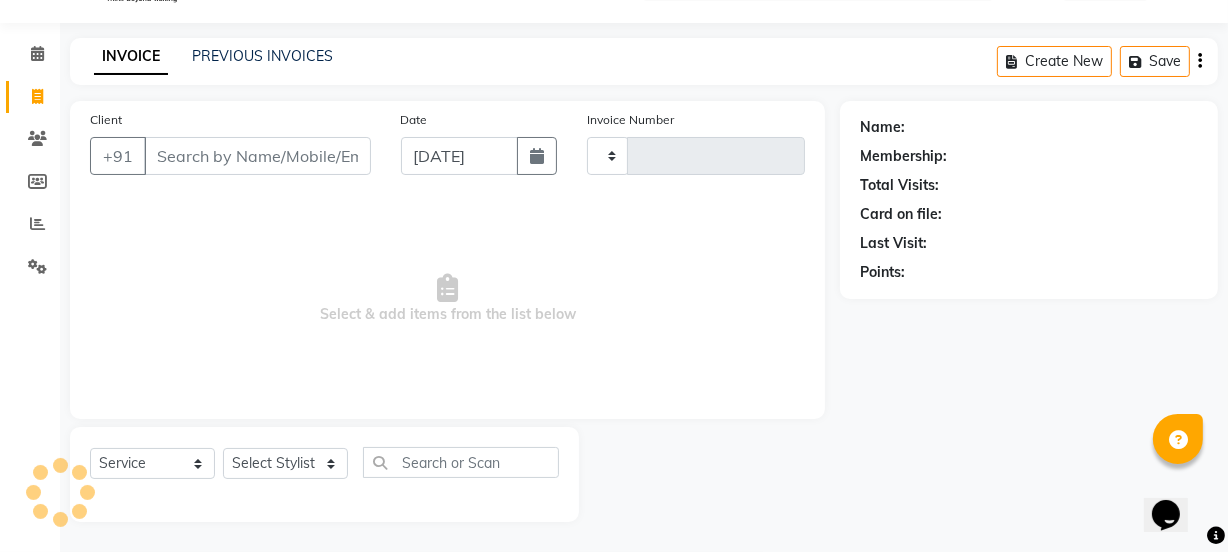 type on "0756" 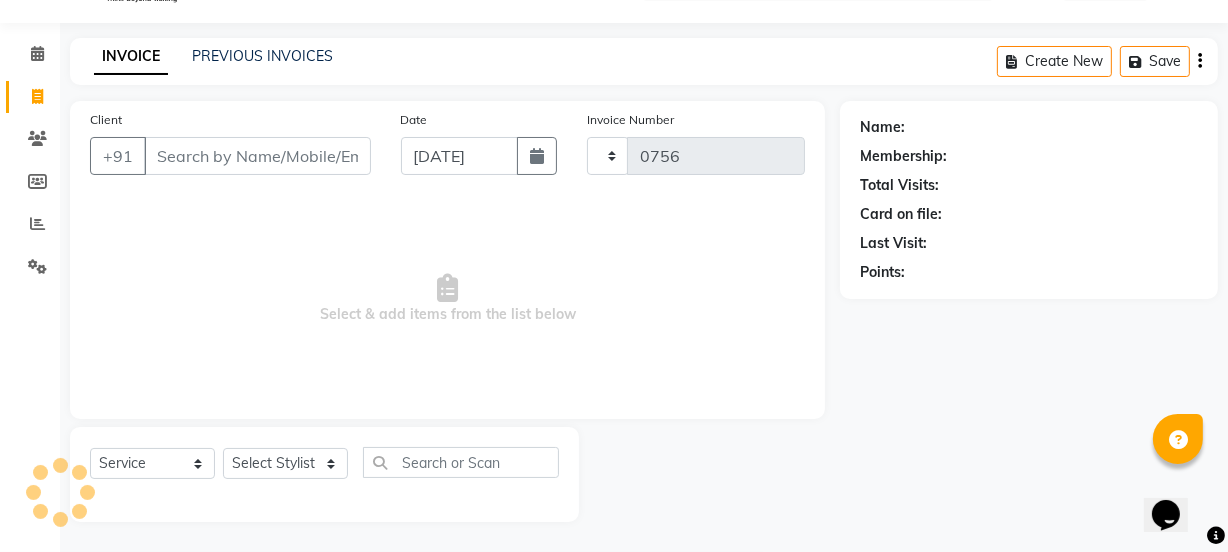 select on "5982" 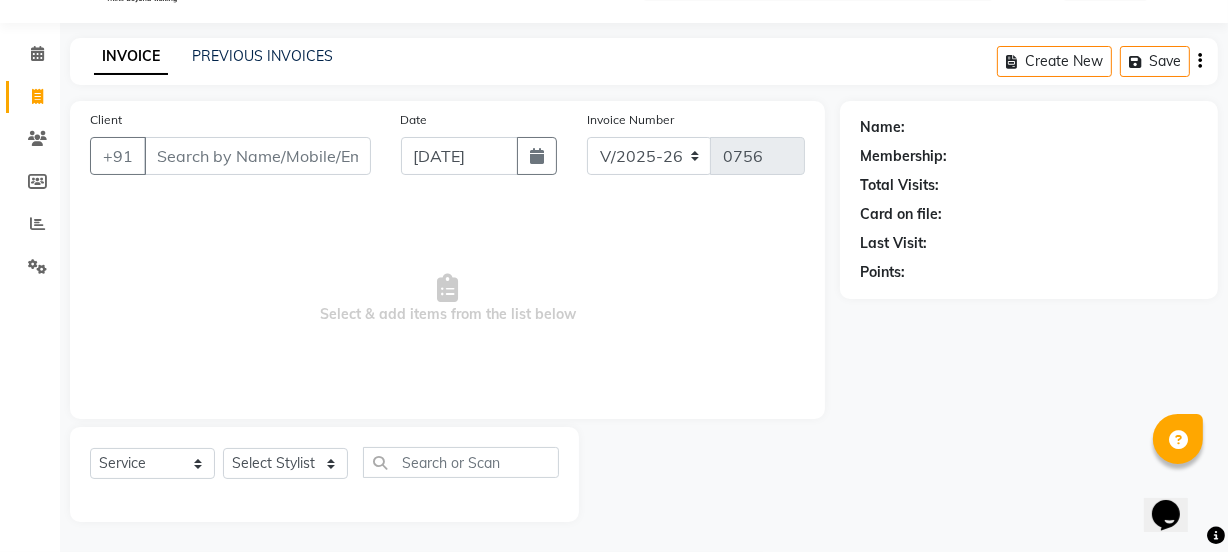 click on "Client" at bounding box center [257, 156] 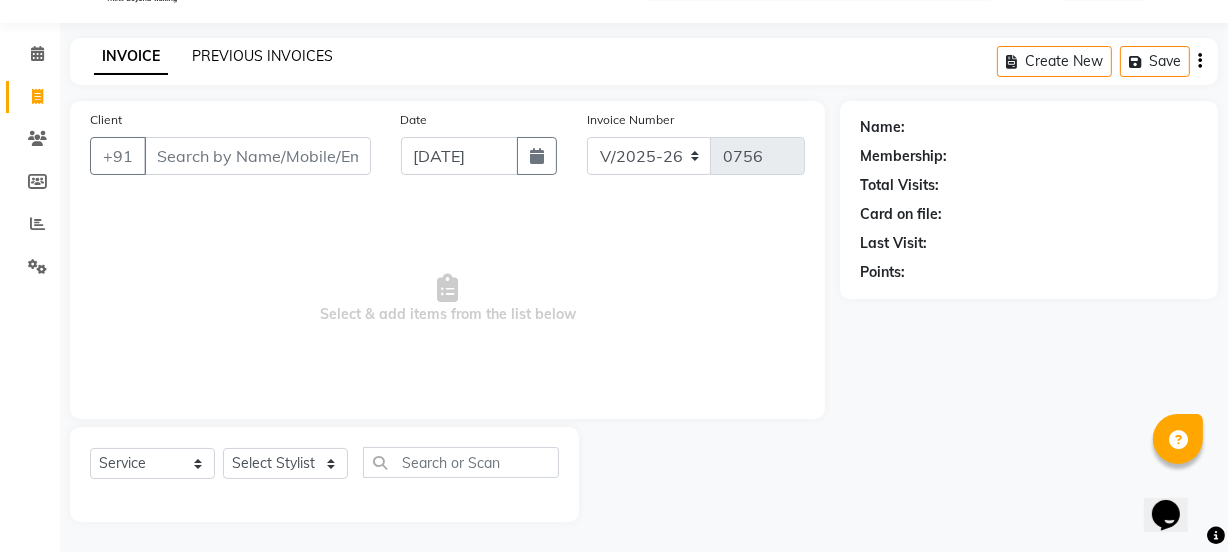click on "PREVIOUS INVOICES" 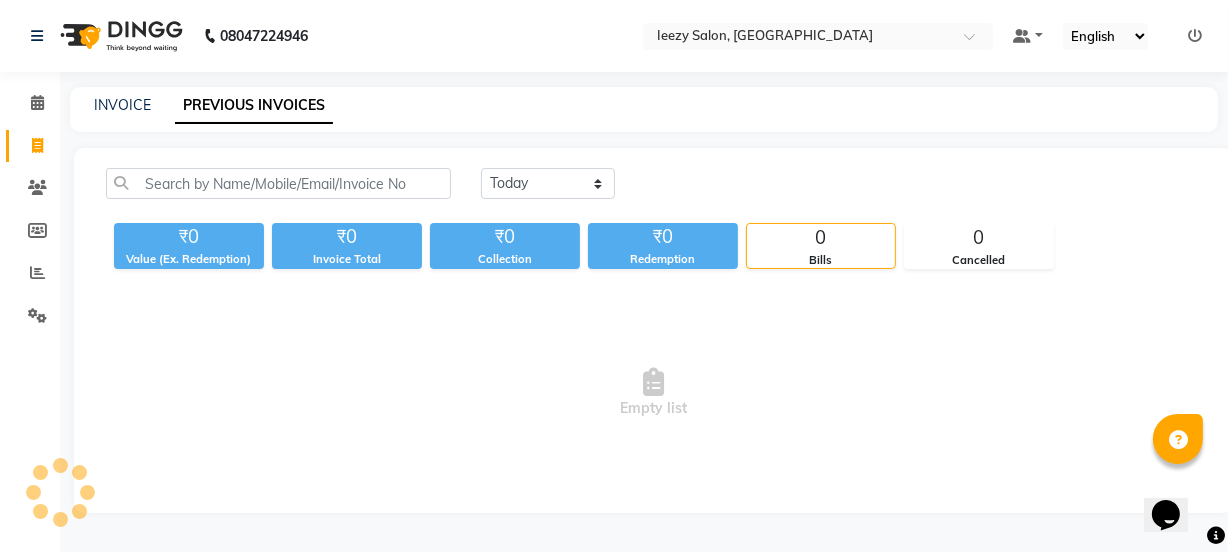 scroll, scrollTop: 0, scrollLeft: 0, axis: both 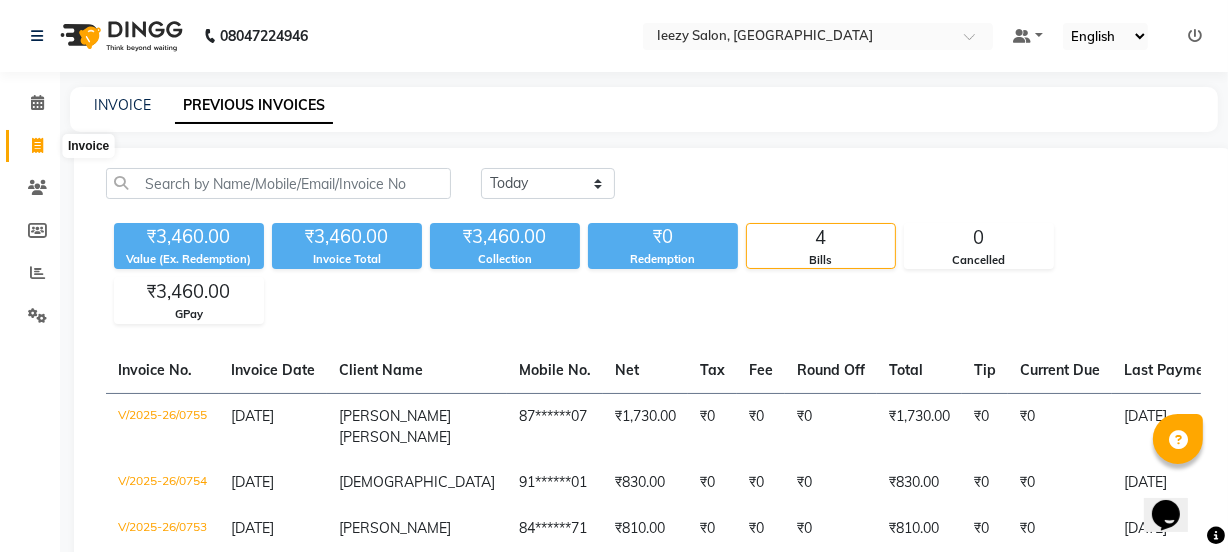 click 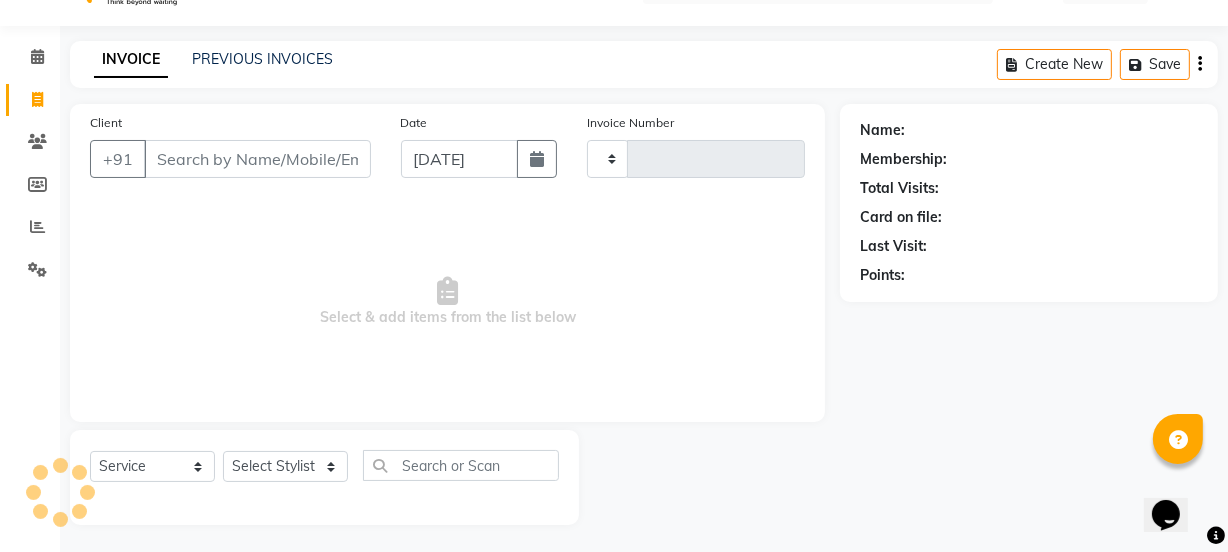 type on "0756" 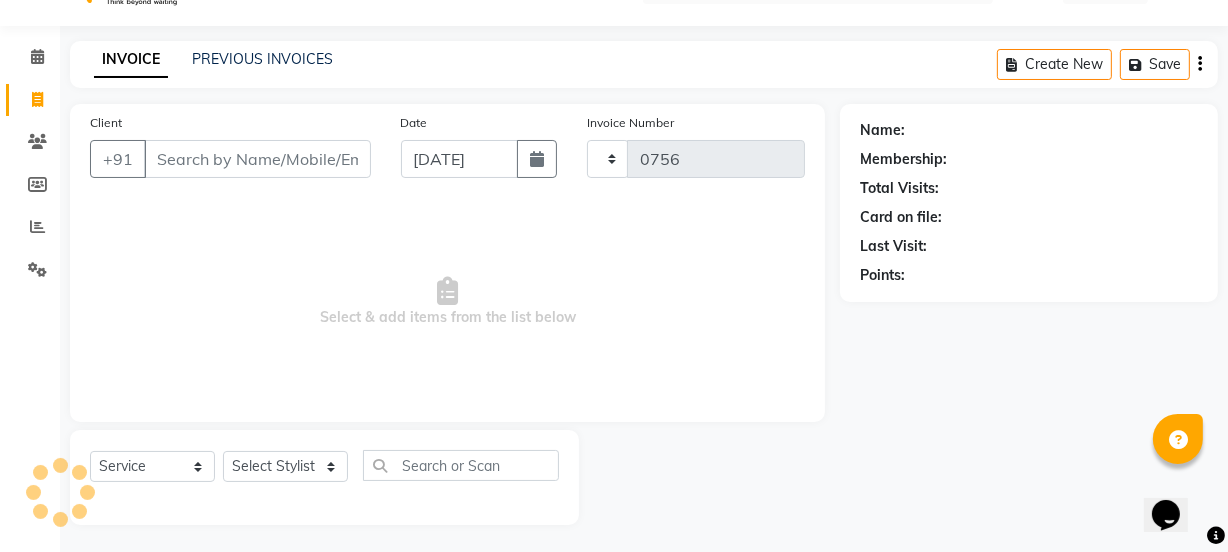 select on "5982" 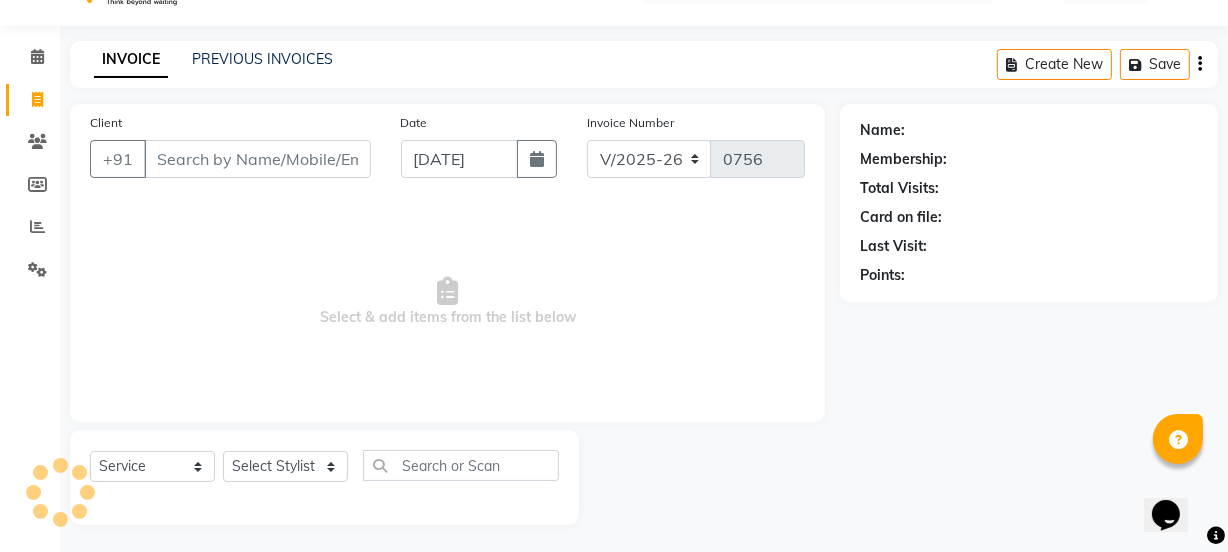 scroll, scrollTop: 50, scrollLeft: 0, axis: vertical 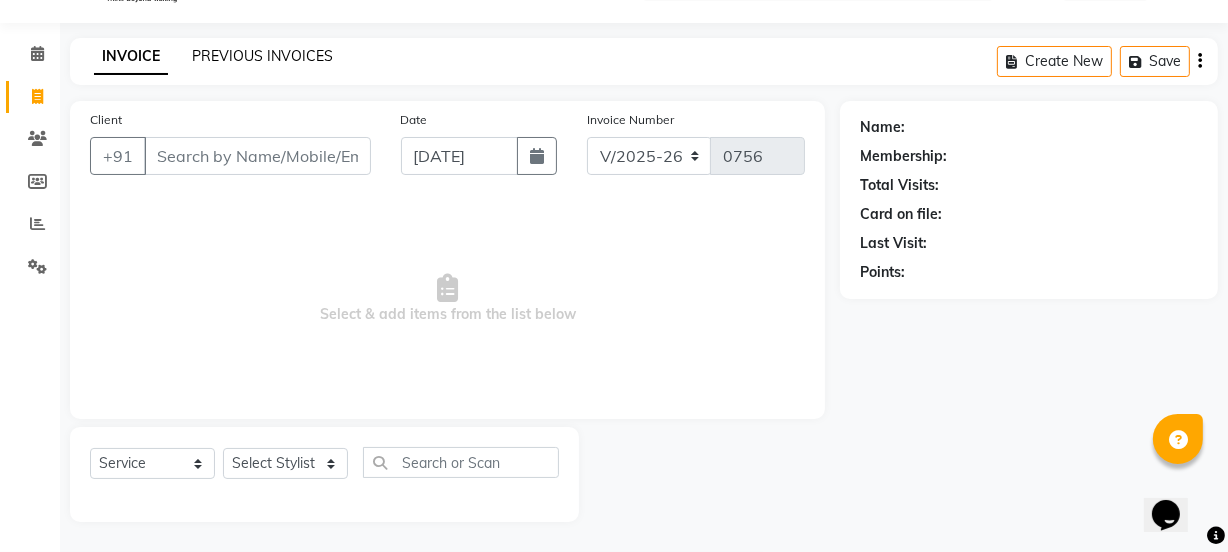 click on "PREVIOUS INVOICES" 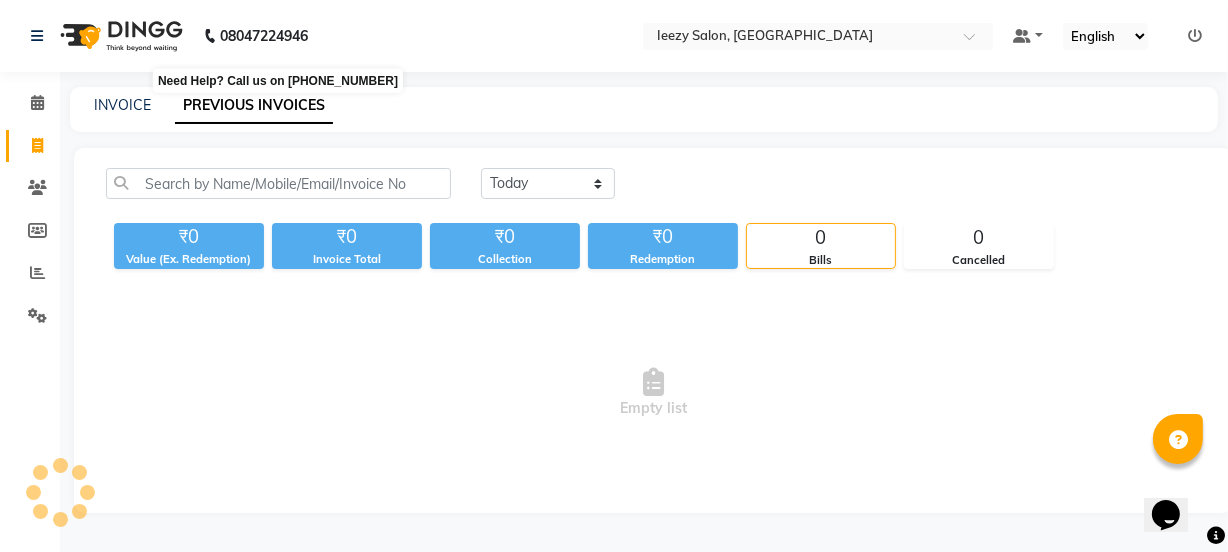 scroll, scrollTop: 0, scrollLeft: 0, axis: both 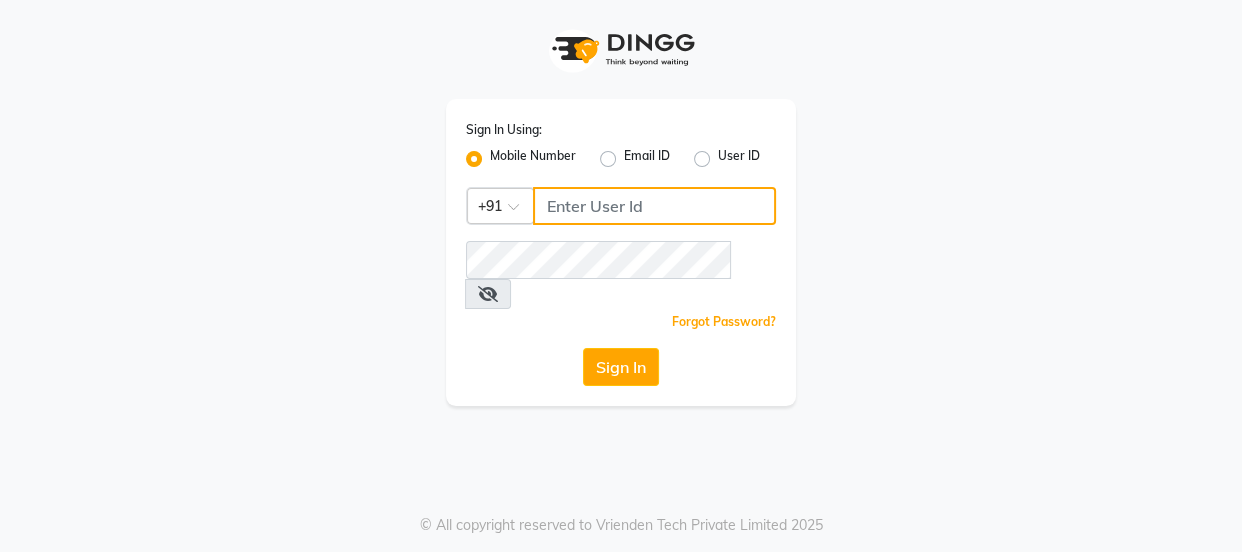 type on "9579232515" 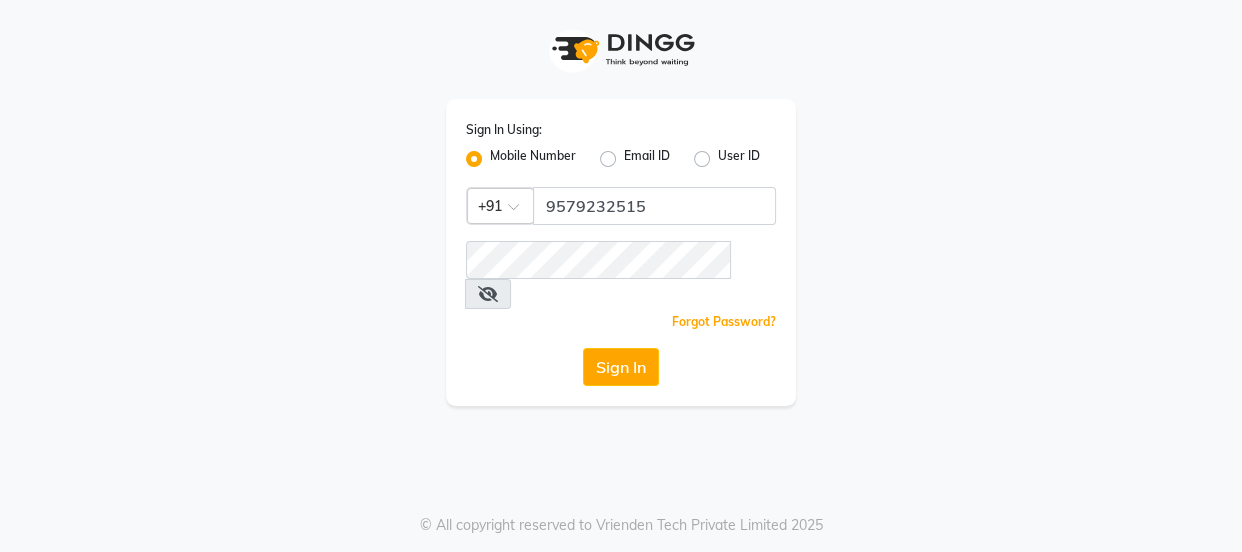 click at bounding box center (488, 294) 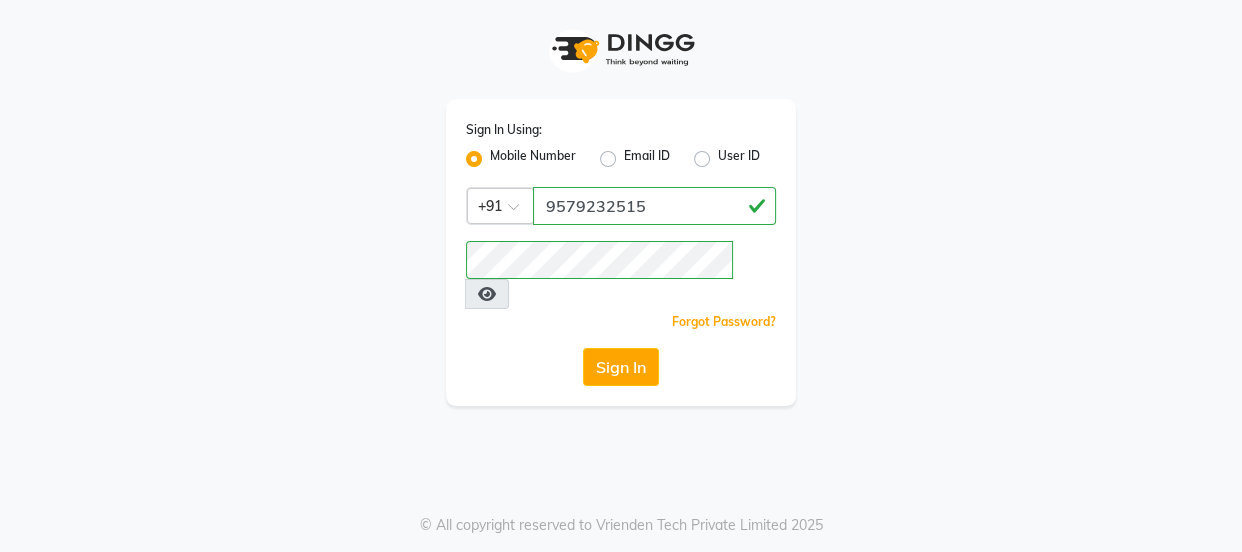 click at bounding box center (487, 294) 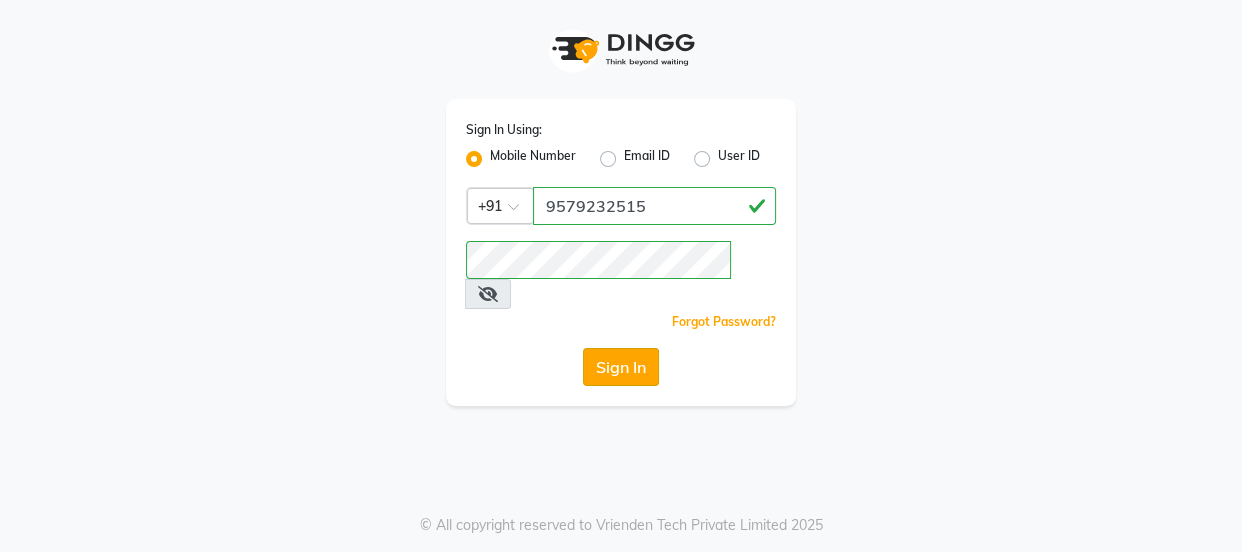 click on "Sign In" 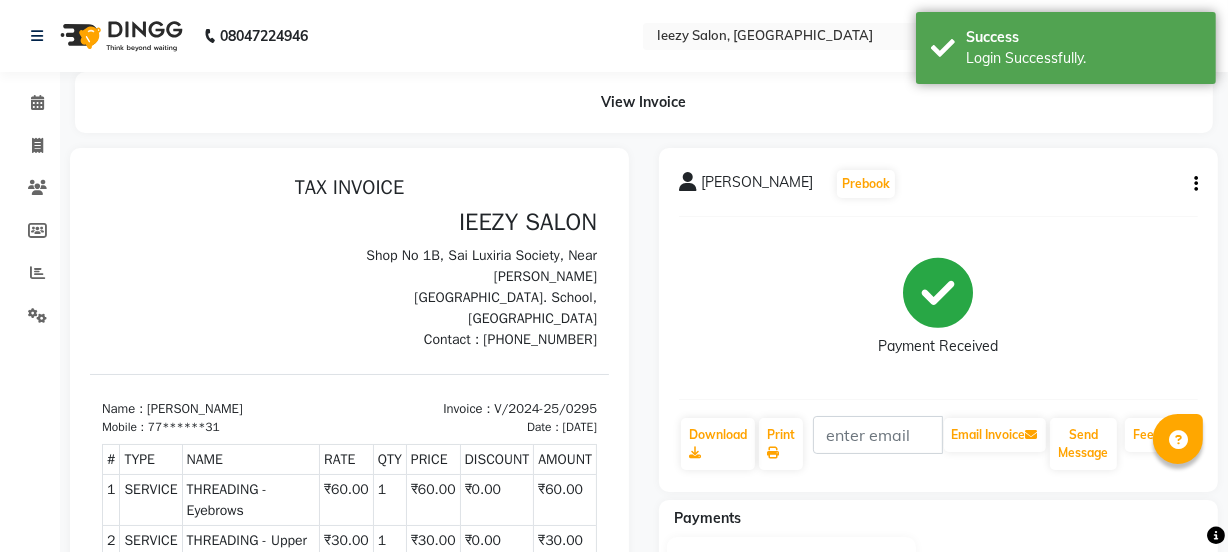 scroll, scrollTop: 0, scrollLeft: 0, axis: both 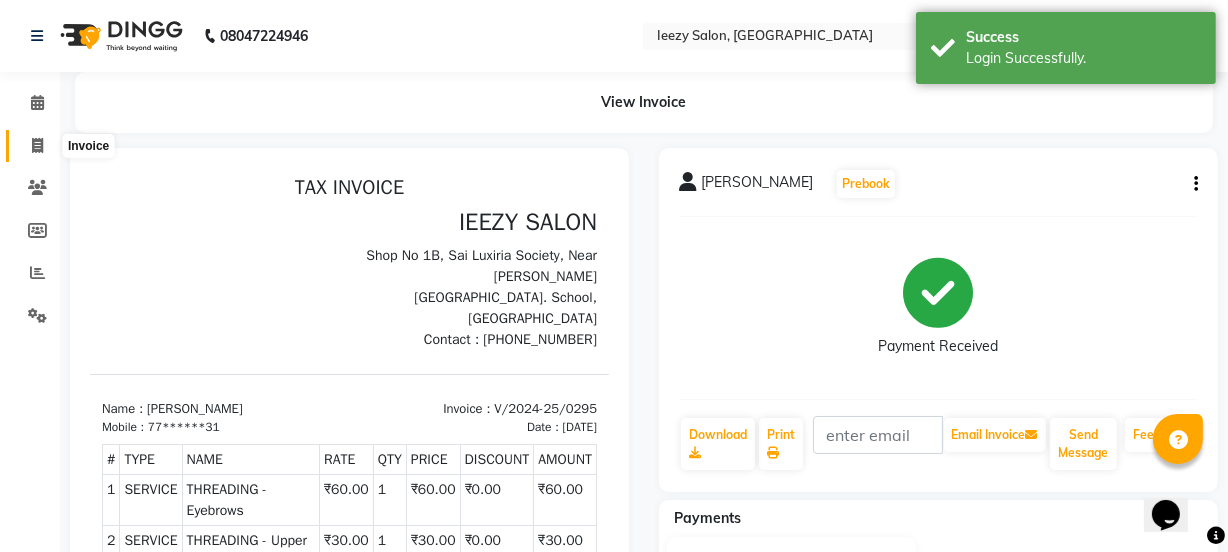 click 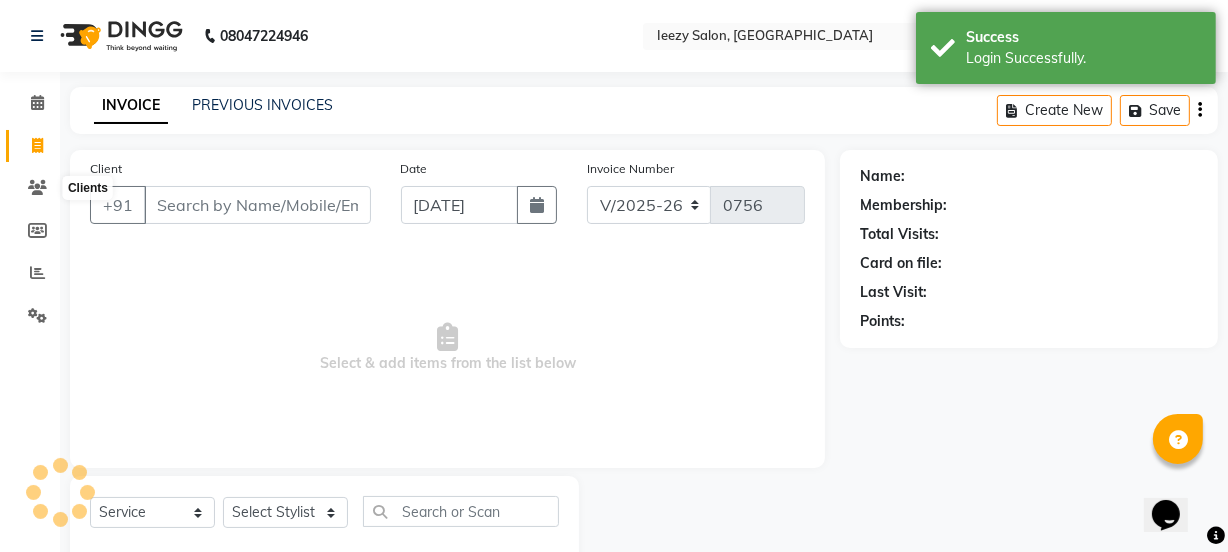 scroll, scrollTop: 50, scrollLeft: 0, axis: vertical 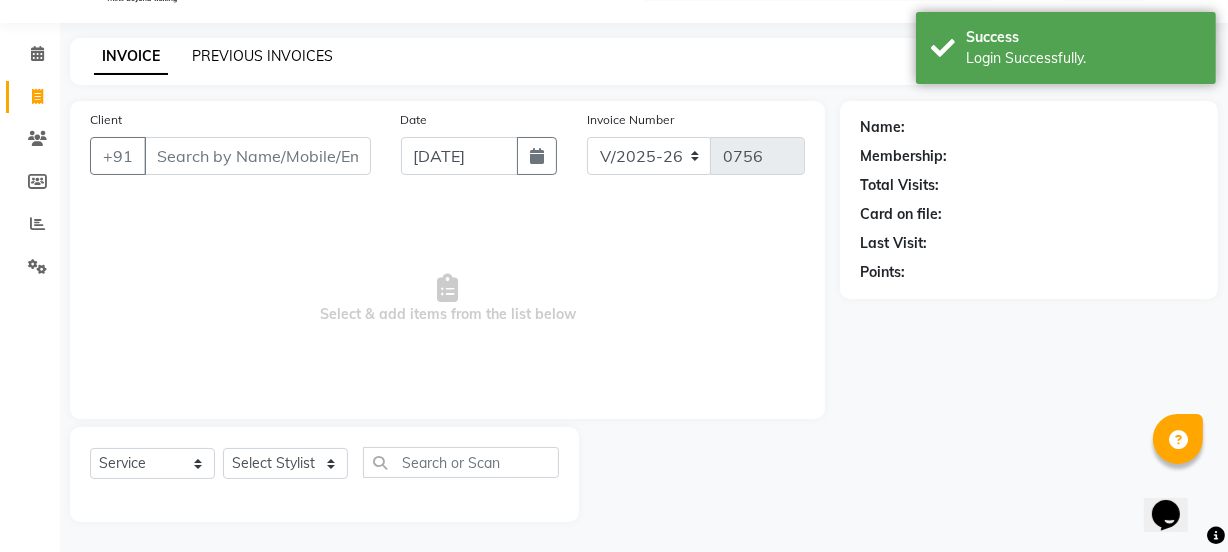click on "PREVIOUS INVOICES" 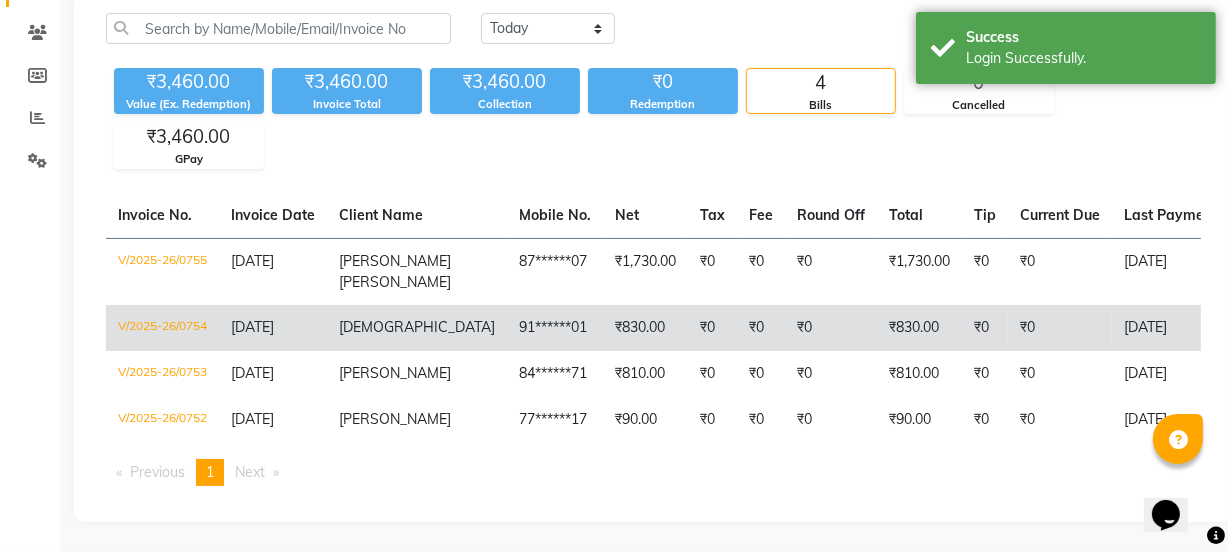 scroll, scrollTop: 169, scrollLeft: 0, axis: vertical 